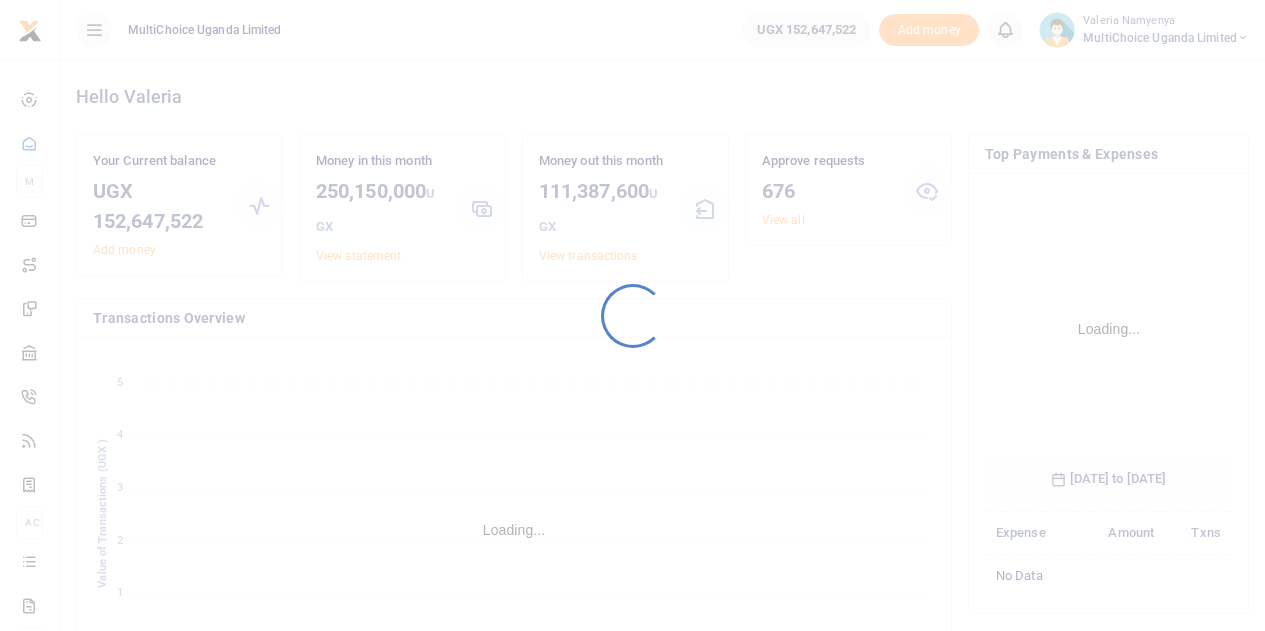 scroll, scrollTop: 0, scrollLeft: 0, axis: both 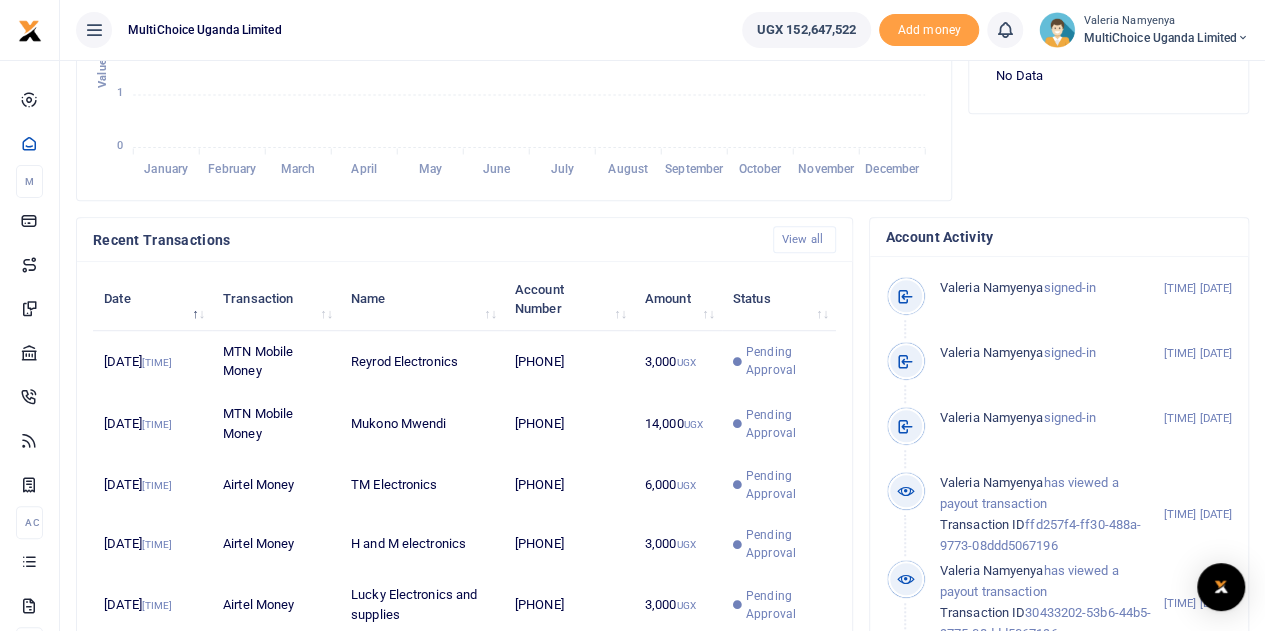 click on "Pending Approval" at bounding box center [785, 361] 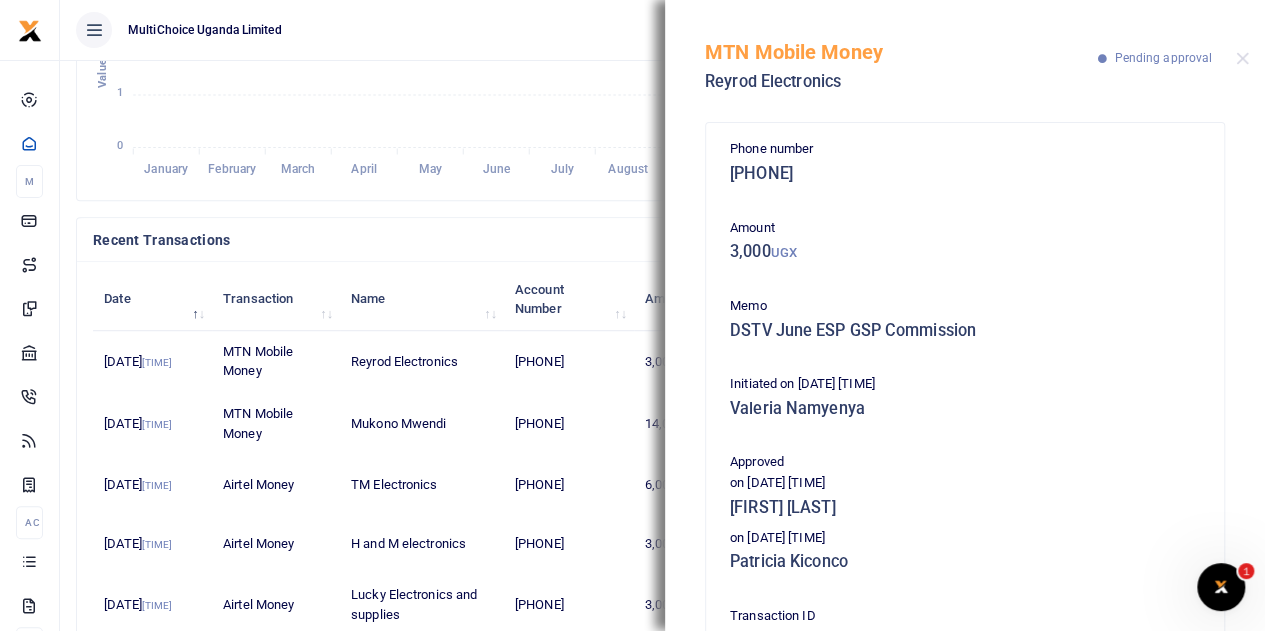 scroll, scrollTop: 0, scrollLeft: 0, axis: both 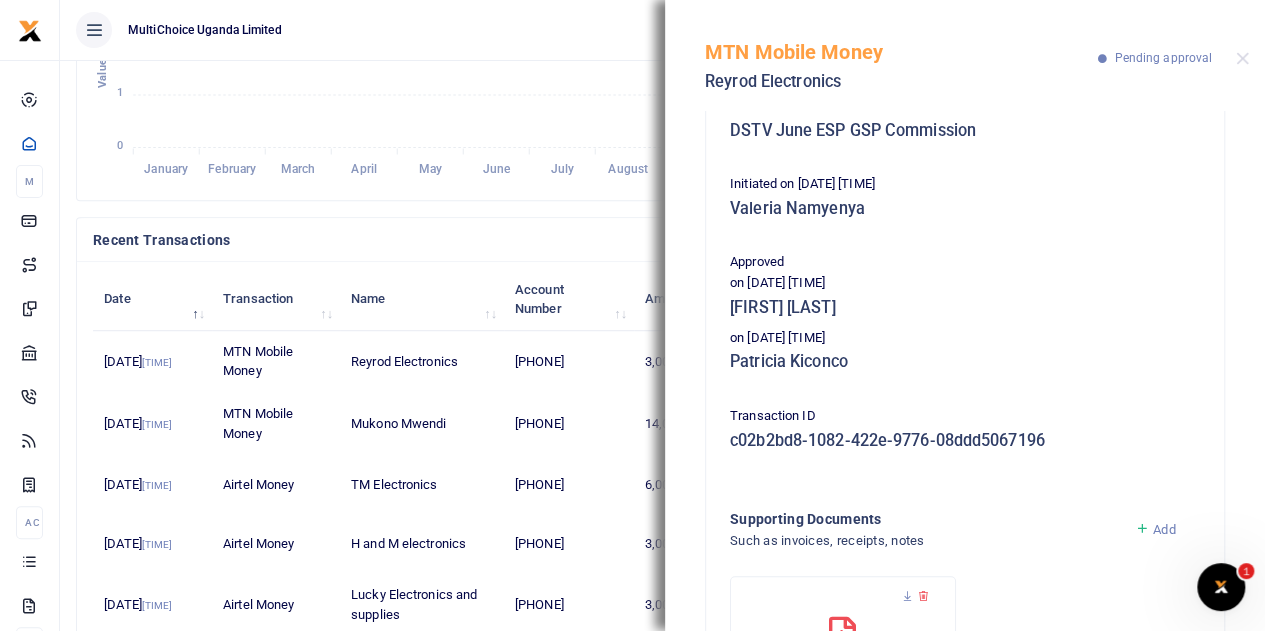 click on "MTN Mobile Money
Reyrod Electronics
Pending approval" at bounding box center [965, 55] 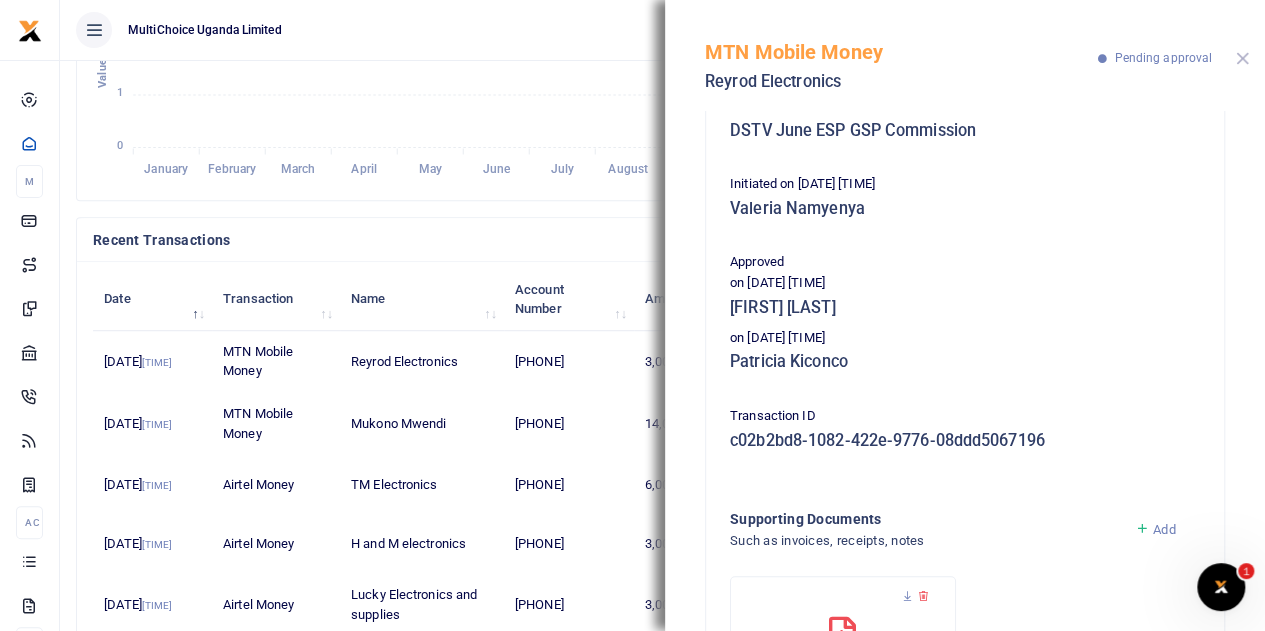 click at bounding box center (1242, 58) 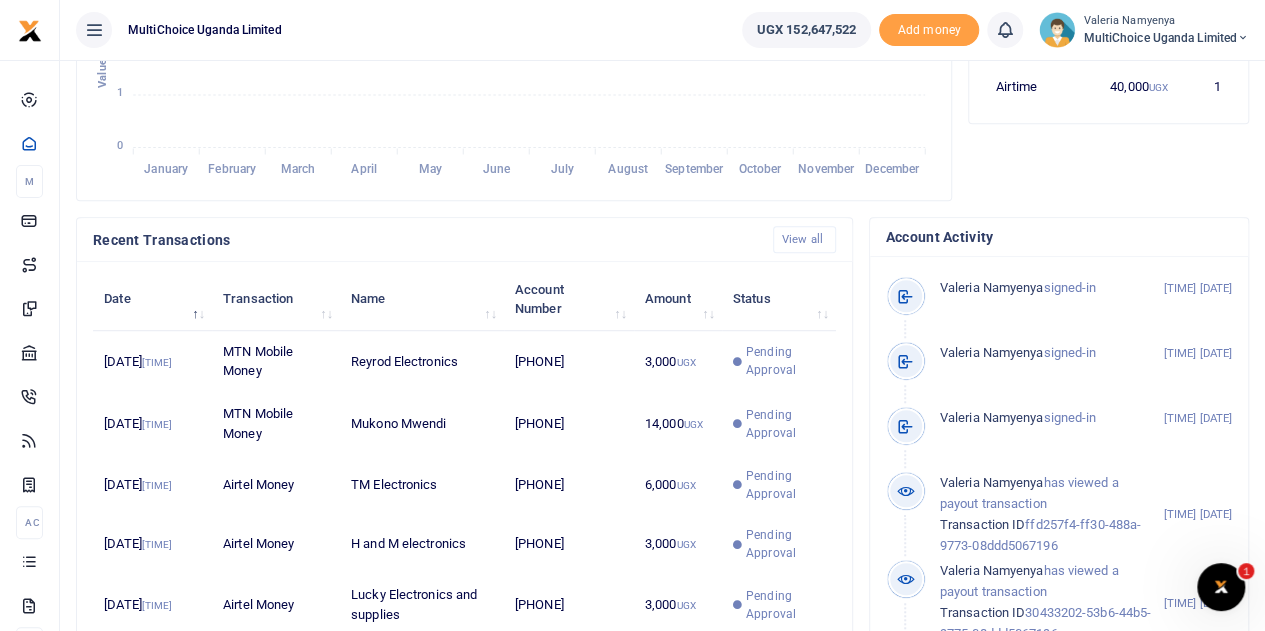 click on "Valeria Namyenya" at bounding box center (1166, 21) 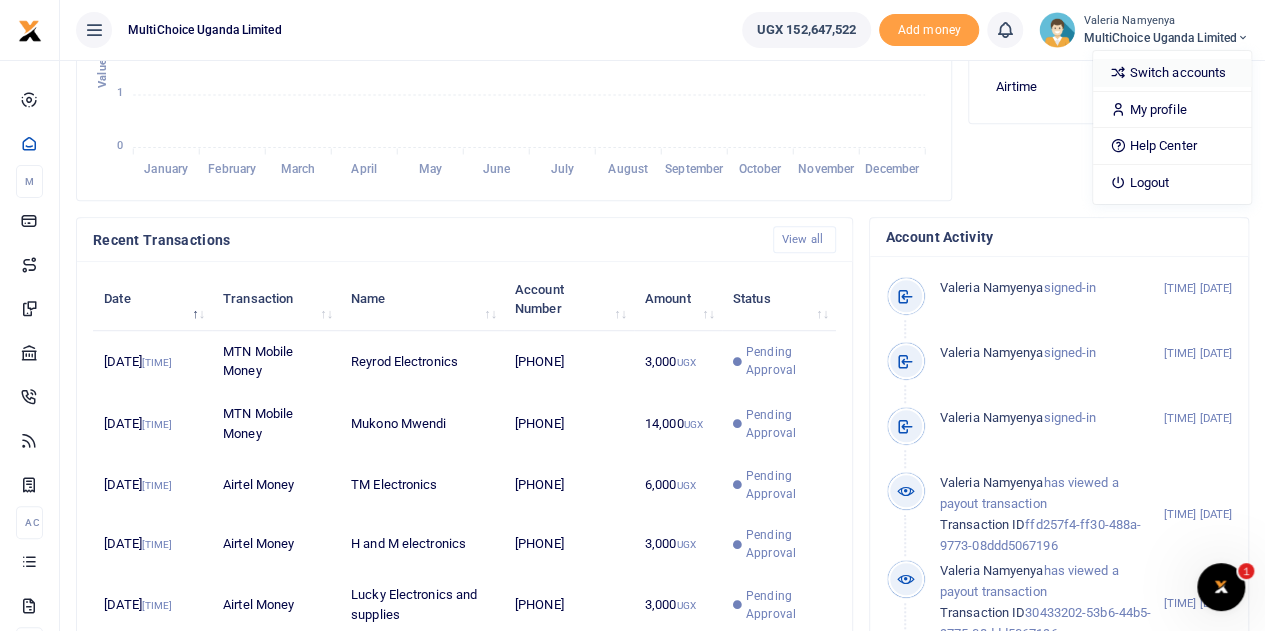 click on "Switch accounts" at bounding box center (1172, 73) 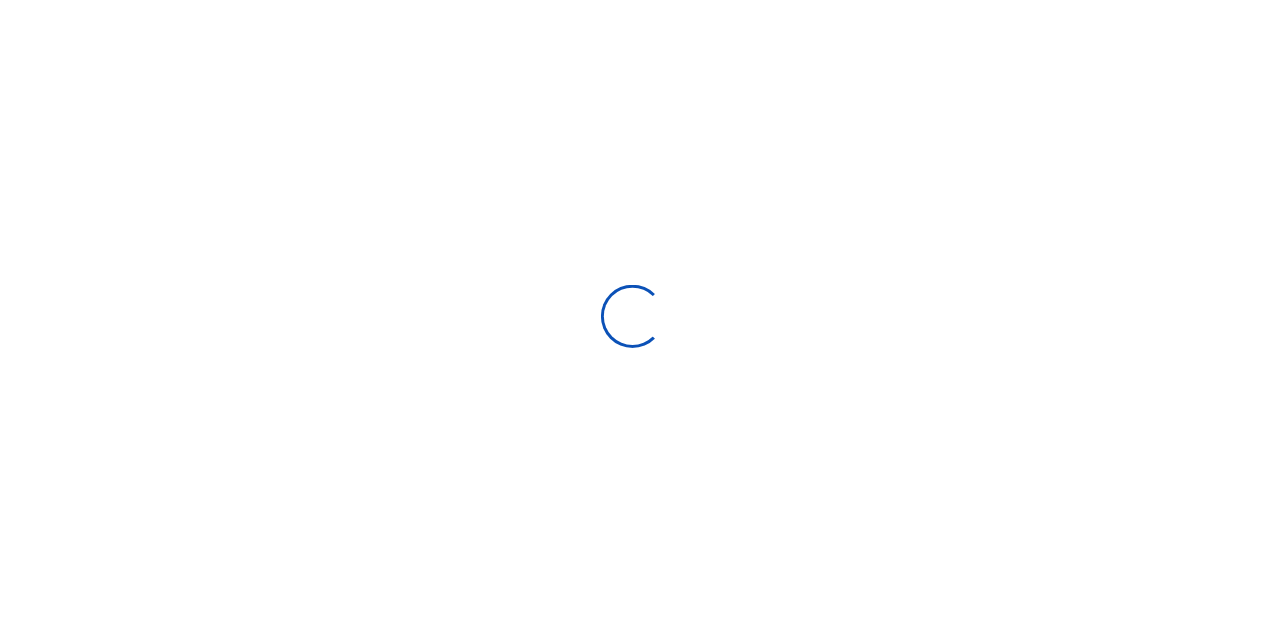 scroll, scrollTop: 0, scrollLeft: 0, axis: both 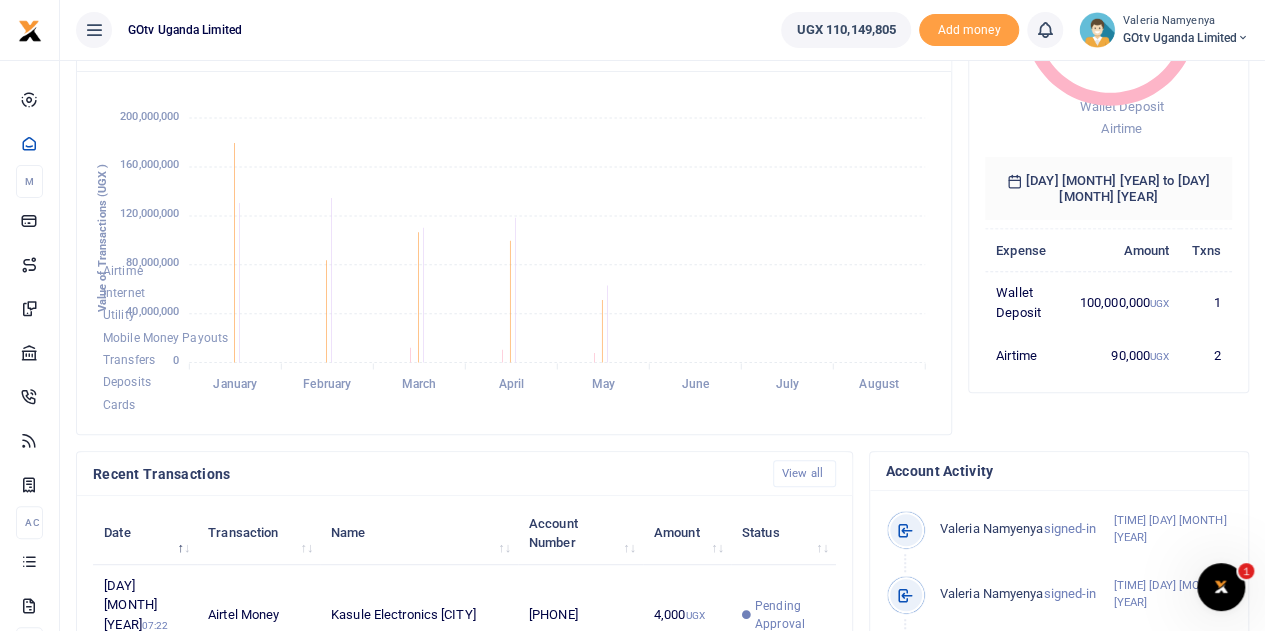 click on "Valeria Namyenya
GOtv Uganda Limited" at bounding box center [1164, 30] 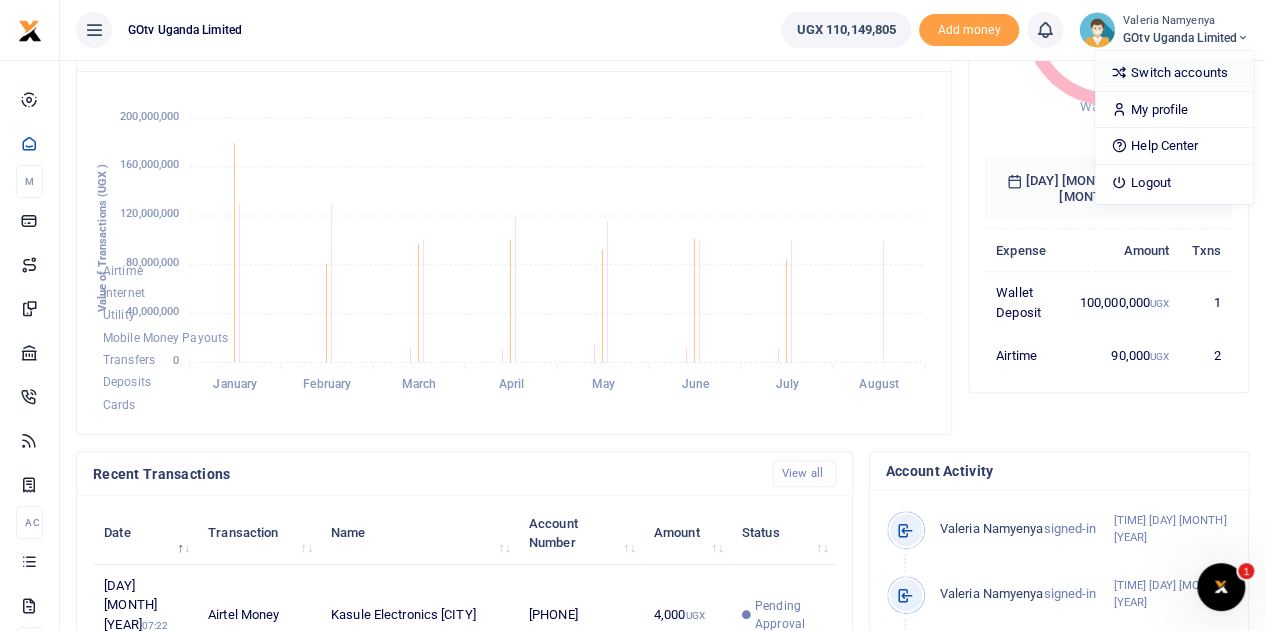 click on "Switch accounts" at bounding box center [1174, 73] 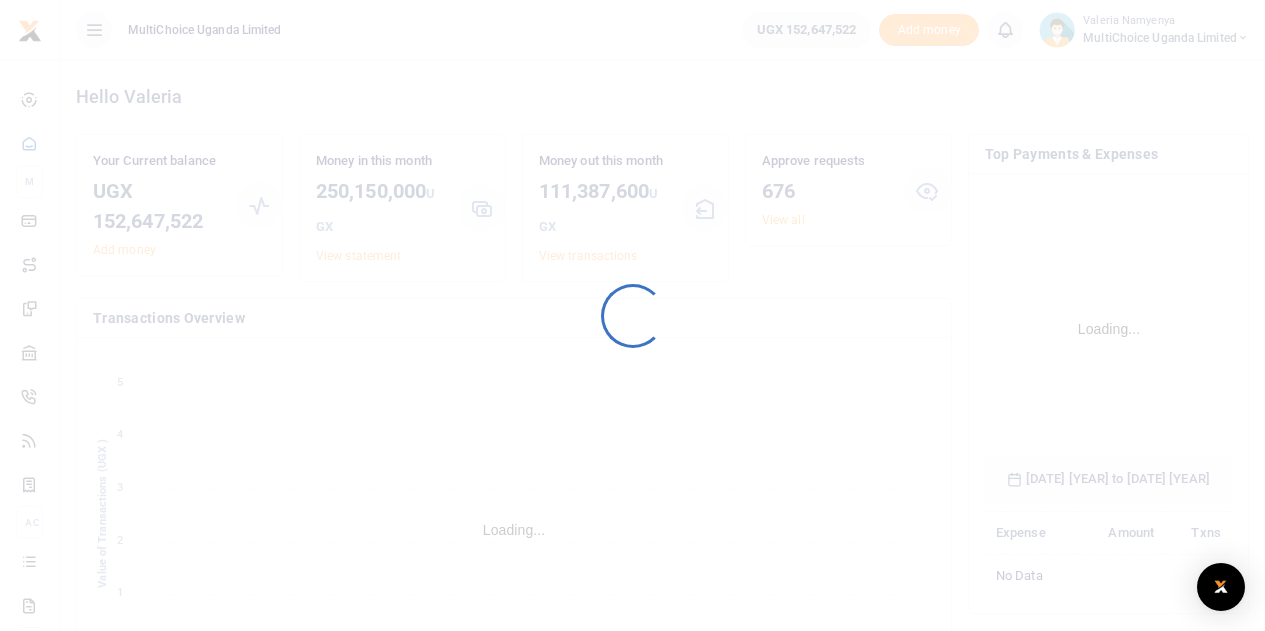 scroll, scrollTop: 0, scrollLeft: 0, axis: both 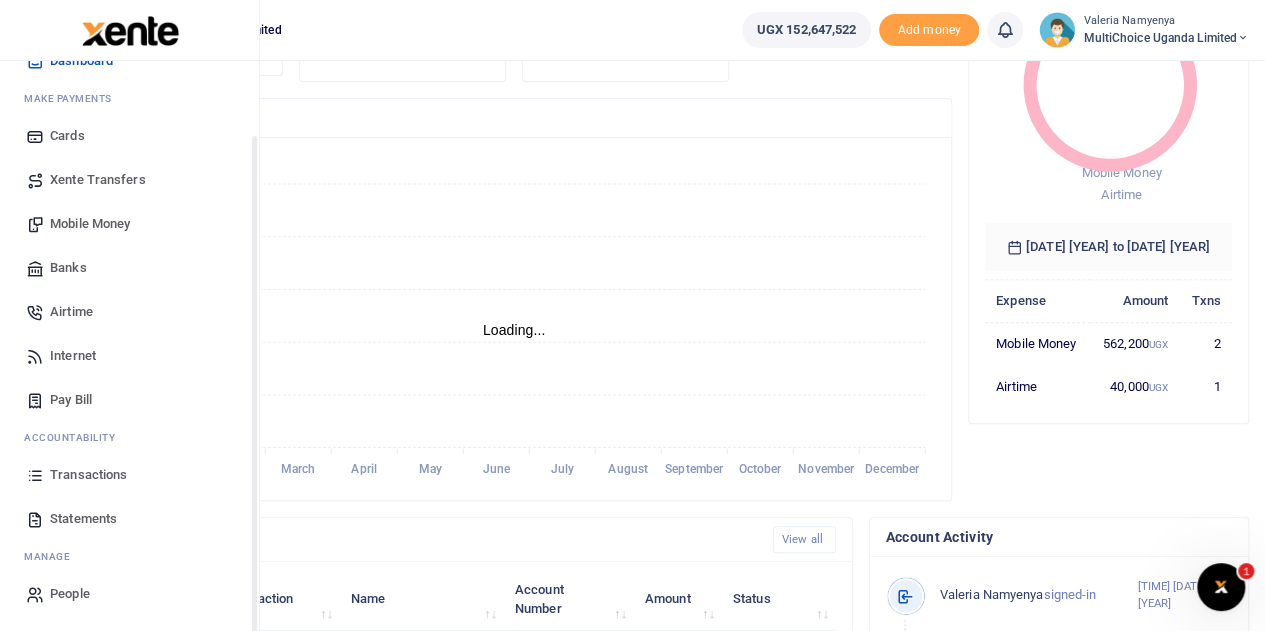 click on "Mobile Money" at bounding box center (90, 224) 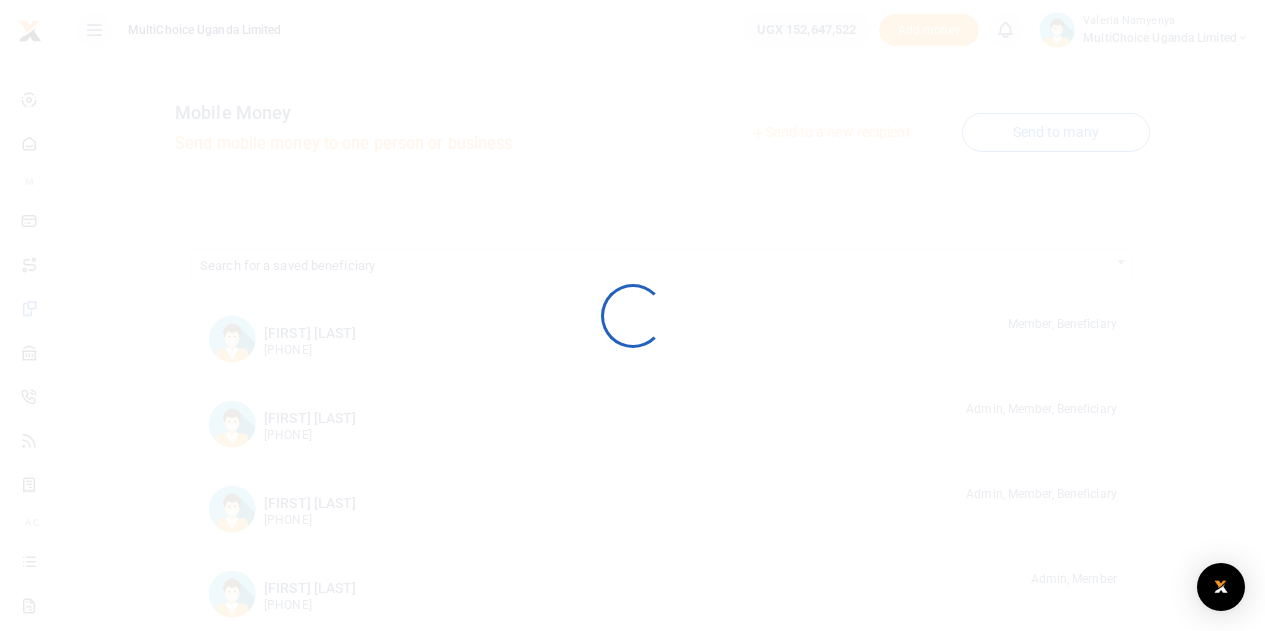 scroll, scrollTop: 0, scrollLeft: 0, axis: both 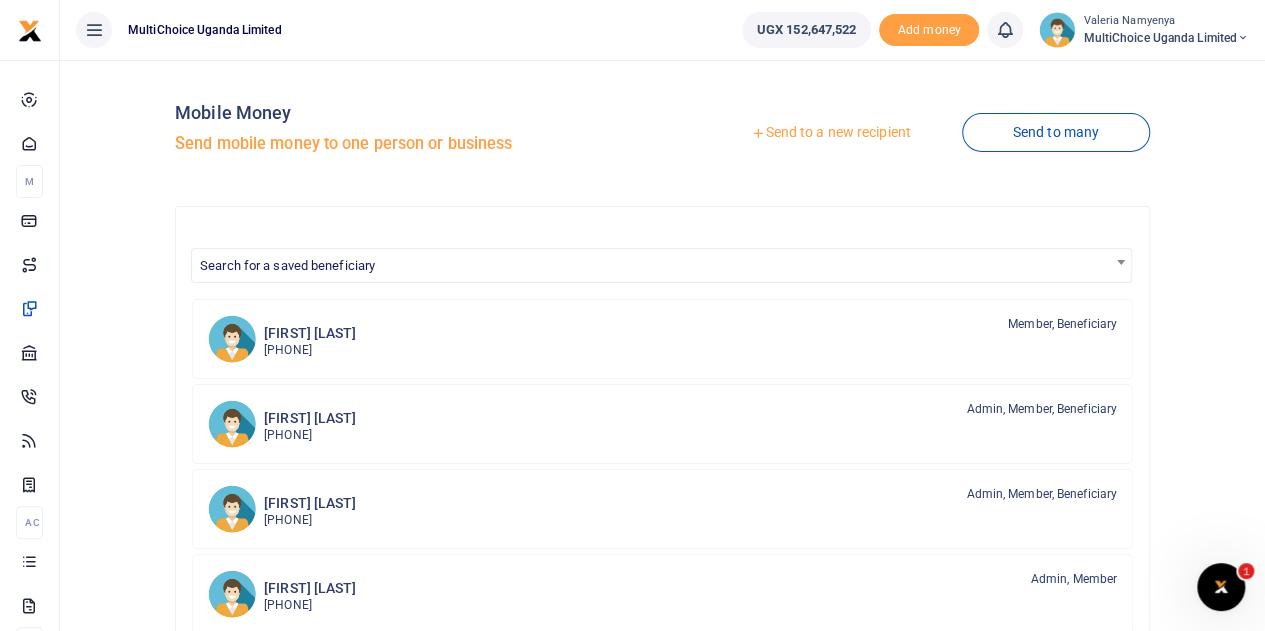 click on "Send to a new recipient" at bounding box center [830, 133] 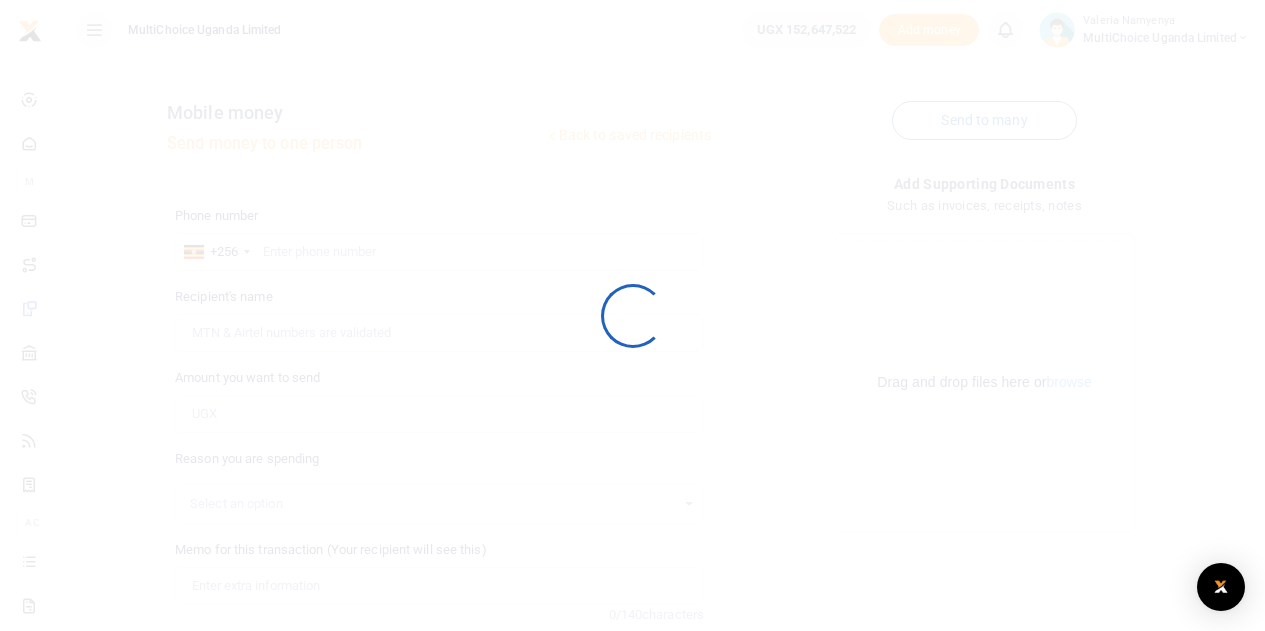 scroll, scrollTop: 0, scrollLeft: 0, axis: both 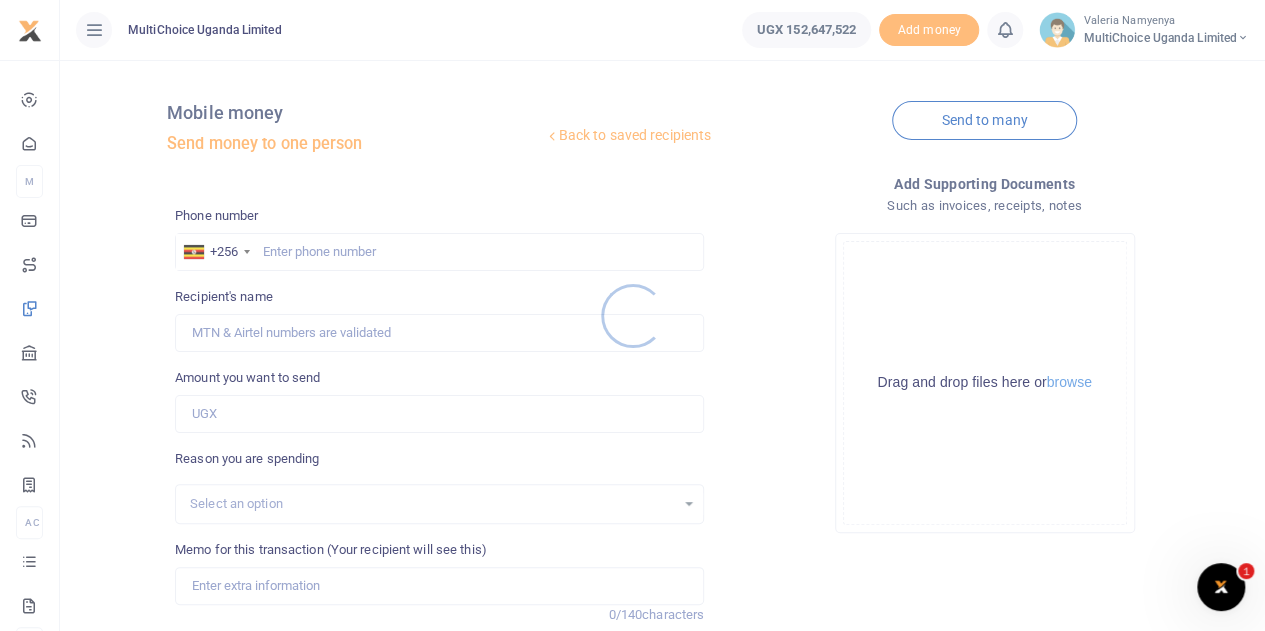 click at bounding box center [632, 315] 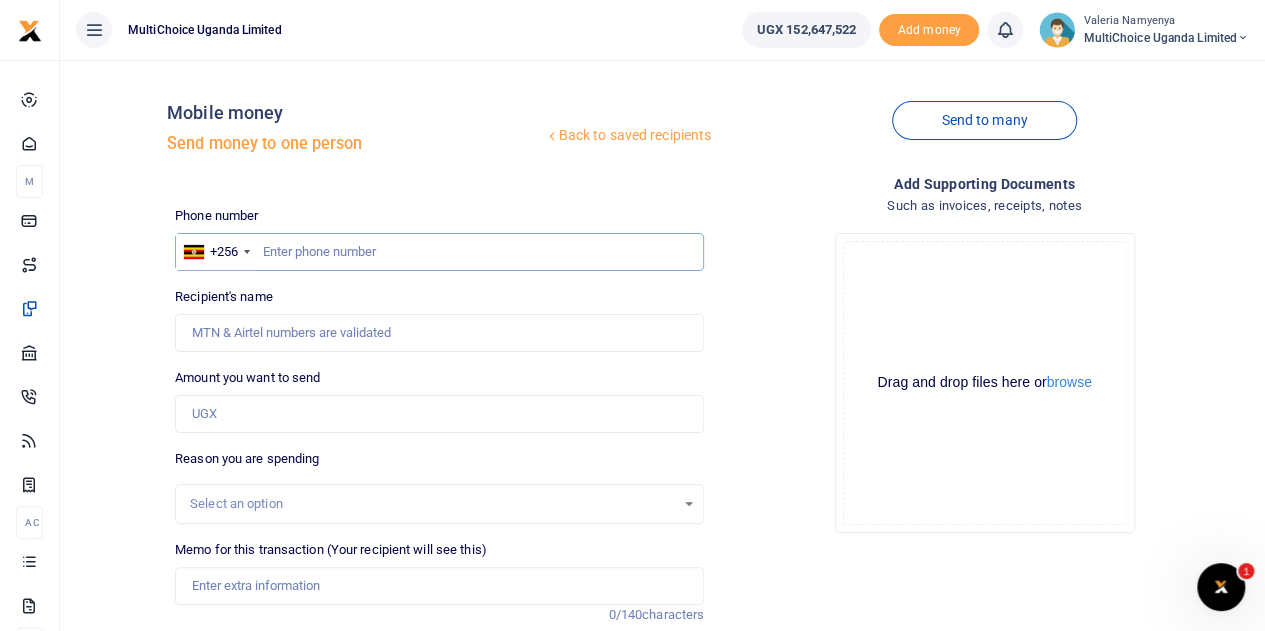 click at bounding box center (439, 252) 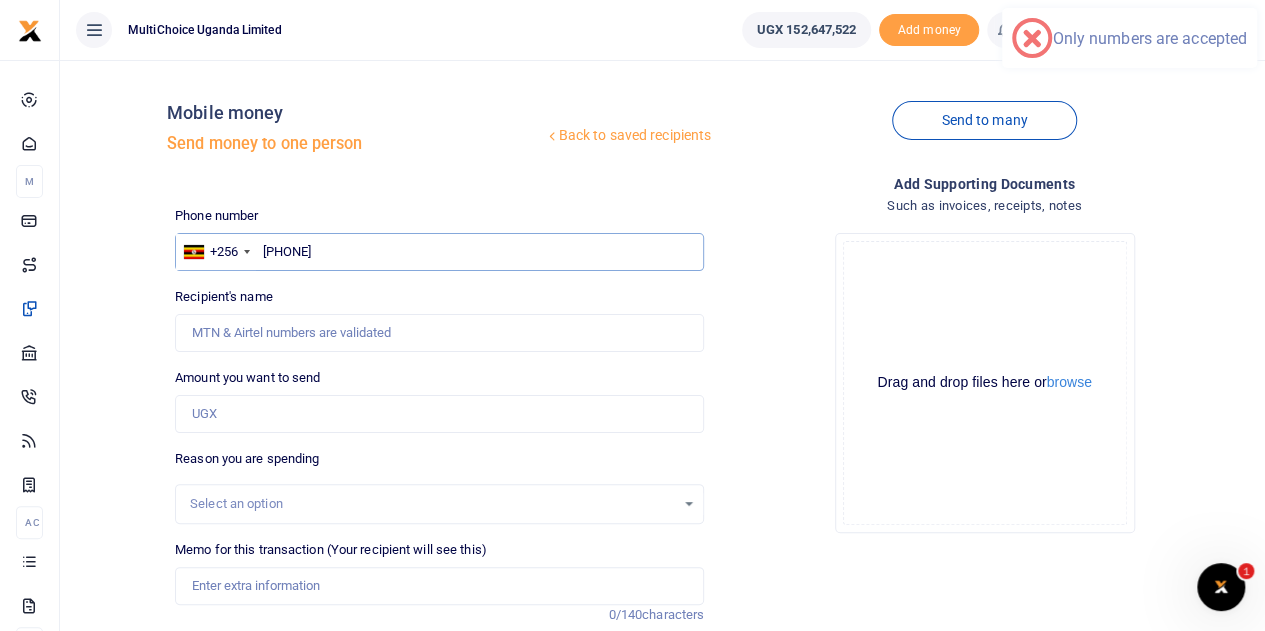 click on "0772 625643" at bounding box center [439, 252] 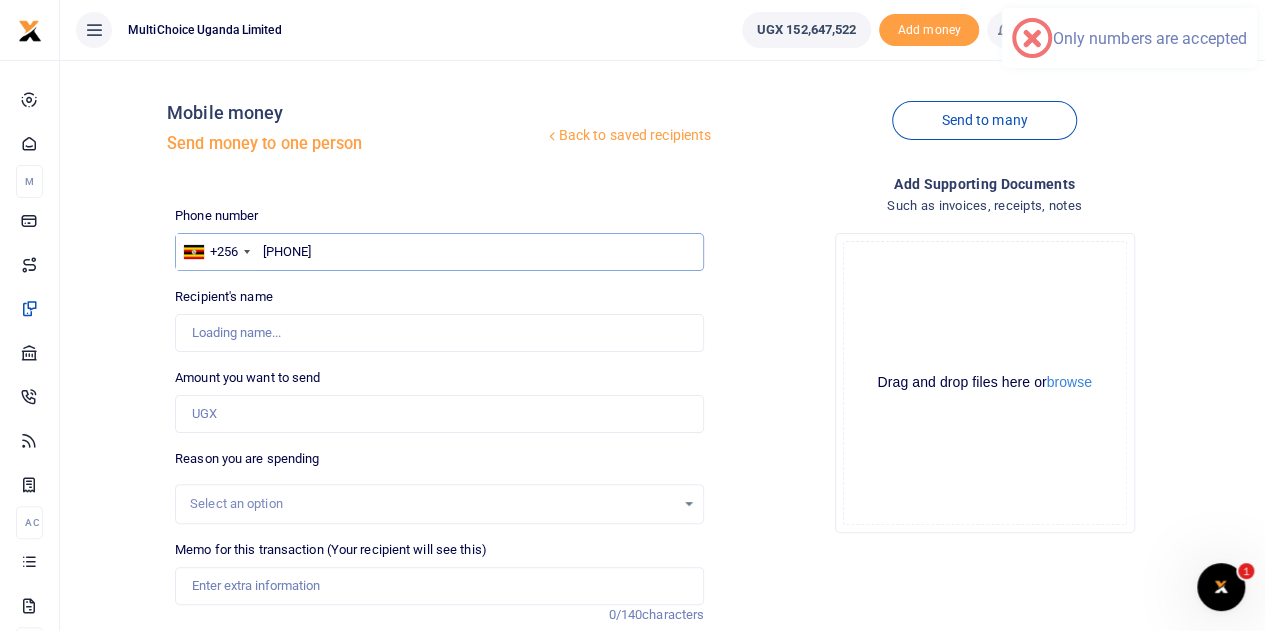 type on "[FIRST] [LAST]" 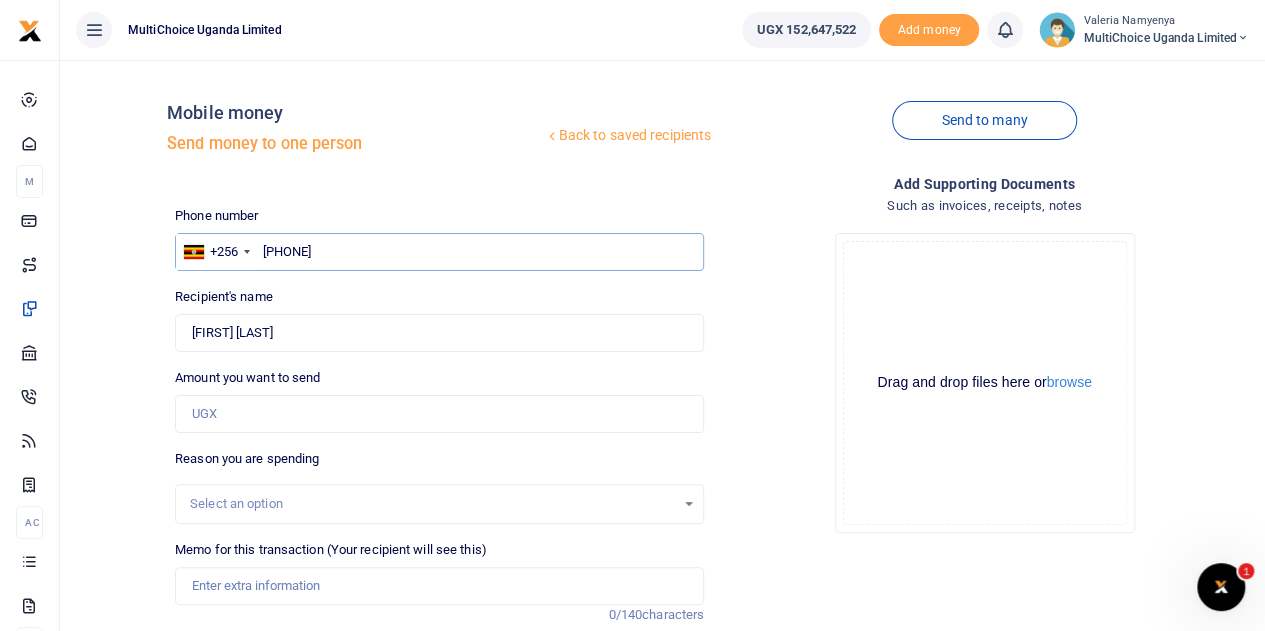 type on "0772625643" 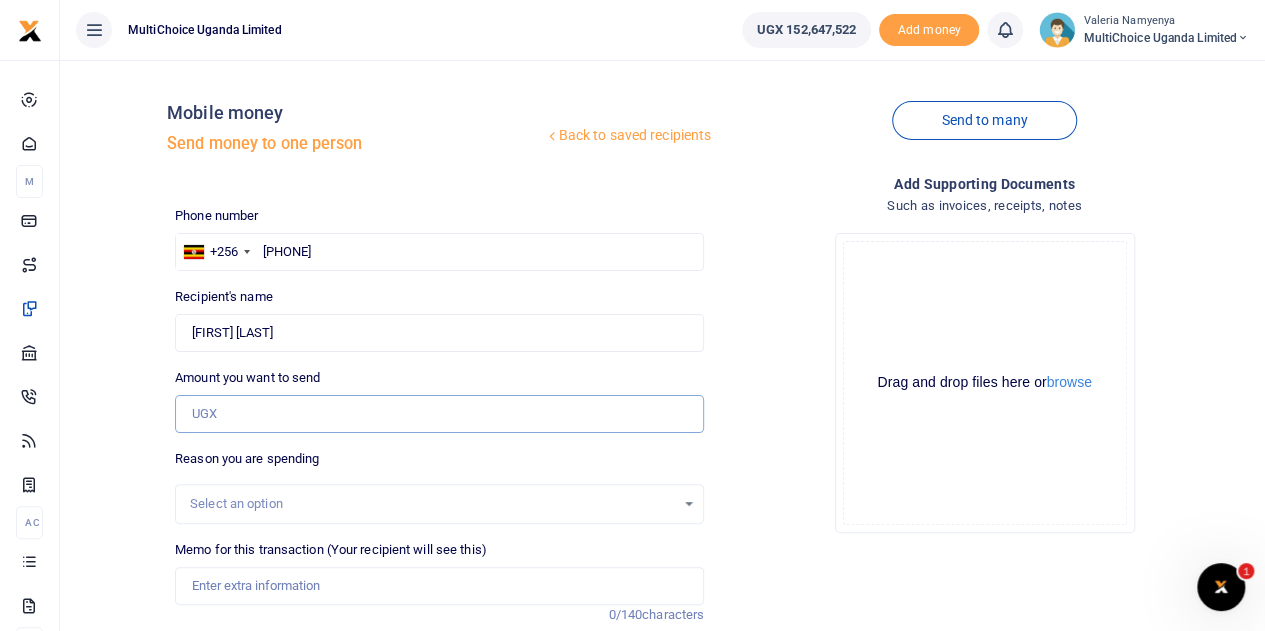 click on "Amount you want to send" at bounding box center (439, 414) 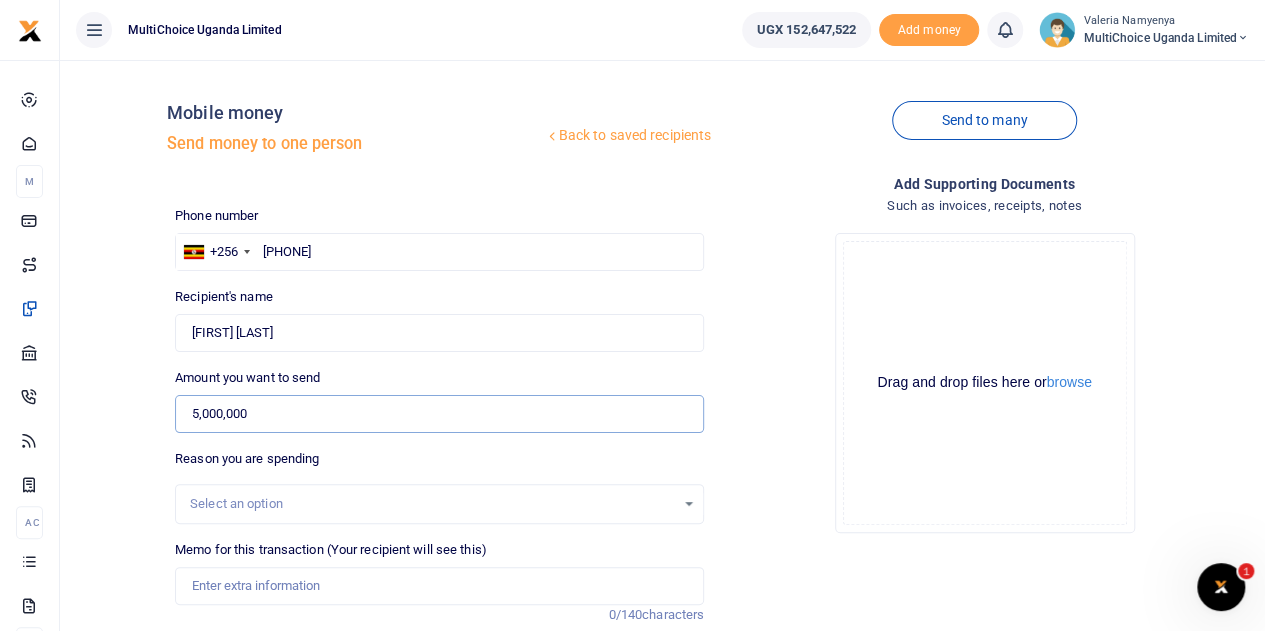 type on "5,000,000" 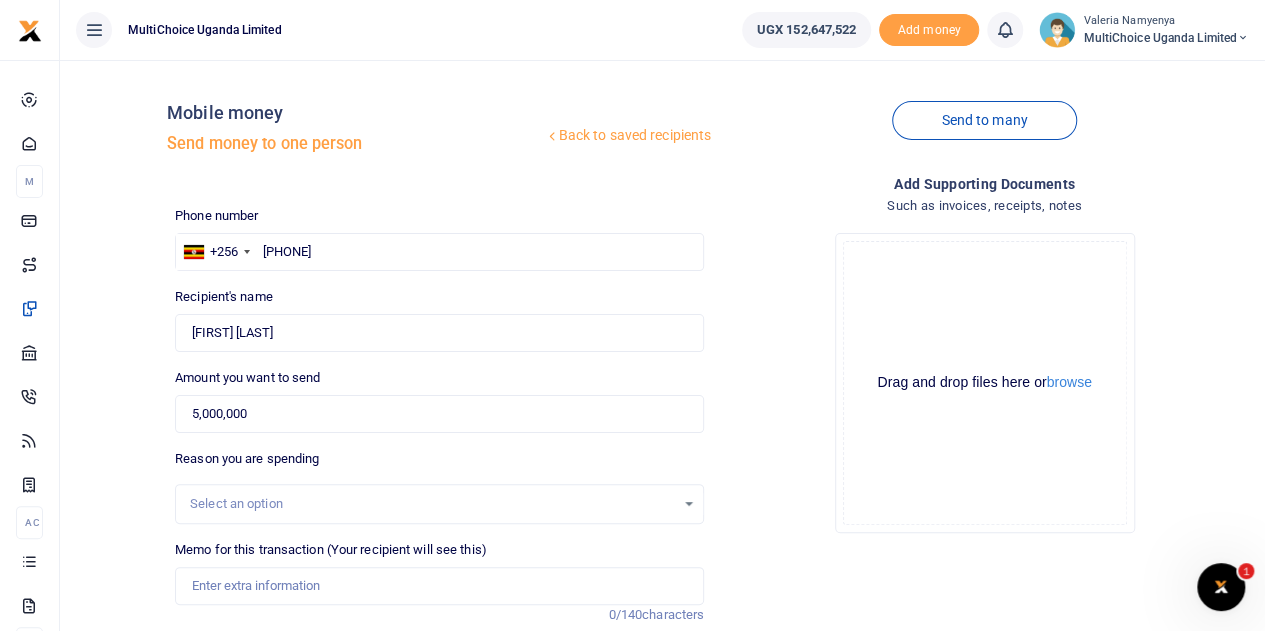 click on "Select an option" at bounding box center (432, 504) 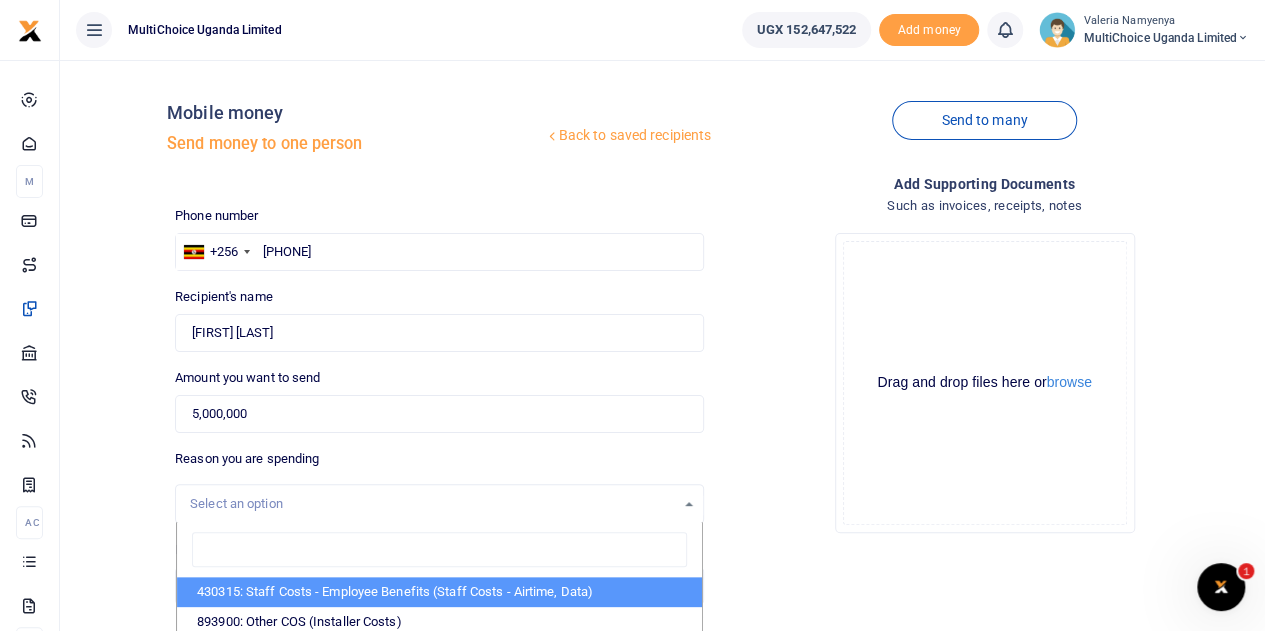 click on "Drop your files here Drag and drop files here or  browse Powered by  Uppy" 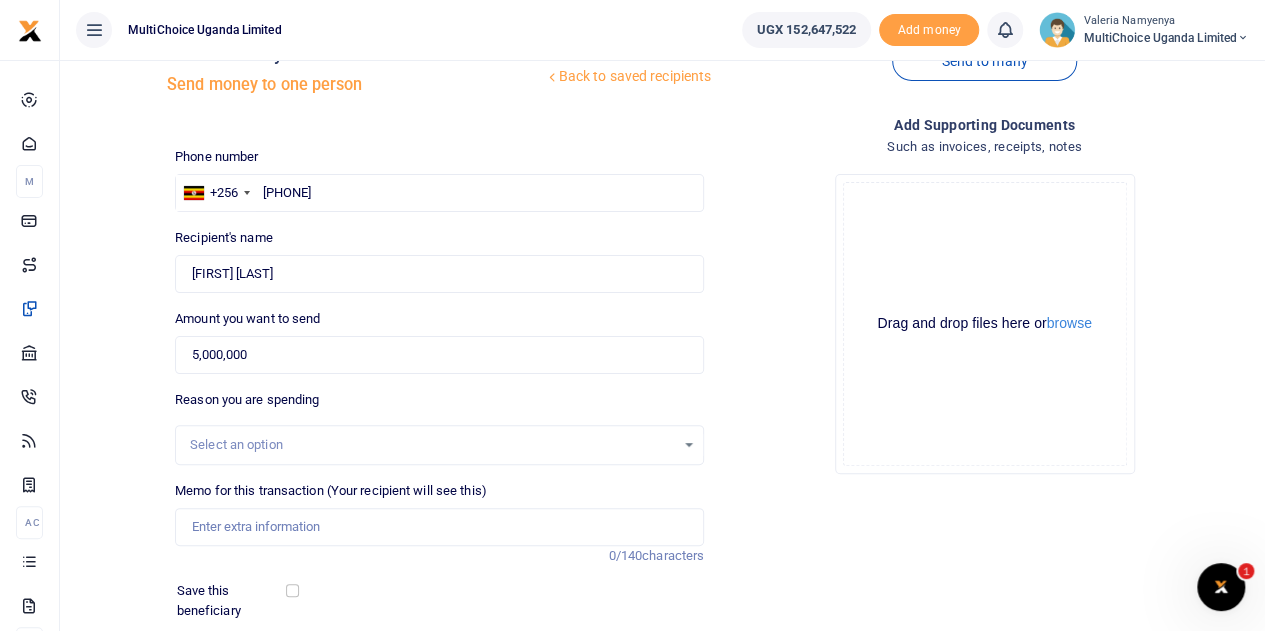 scroll, scrollTop: 100, scrollLeft: 0, axis: vertical 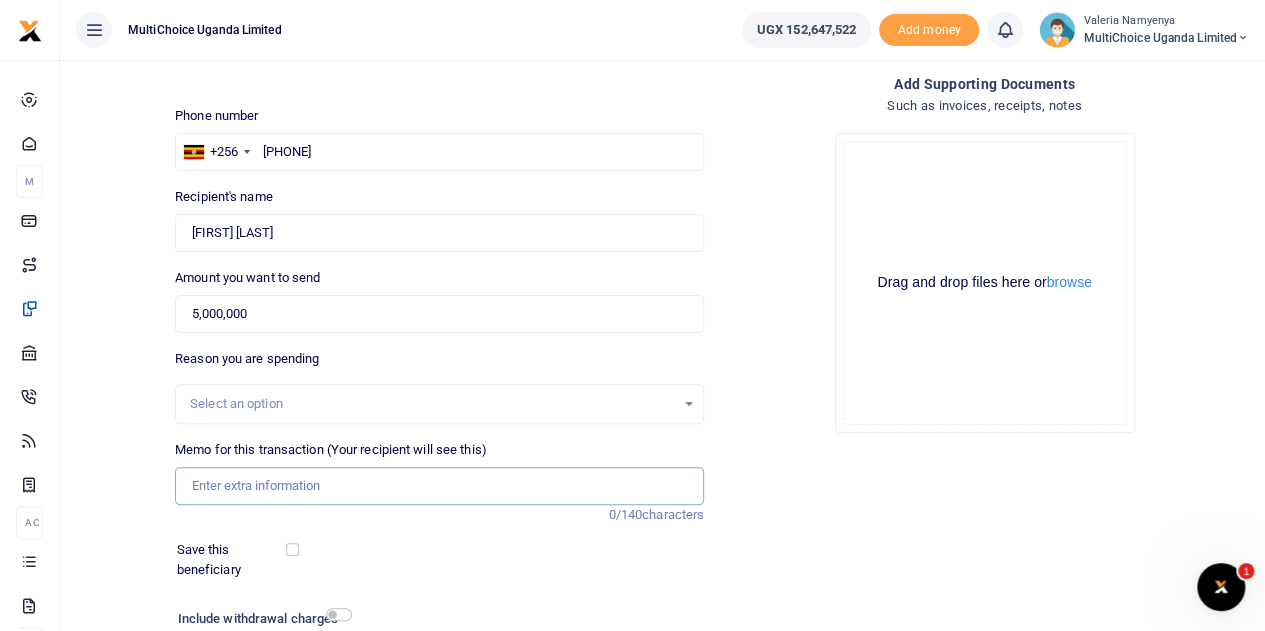 click on "Memo for this transaction (Your recipient will see this)" at bounding box center [439, 486] 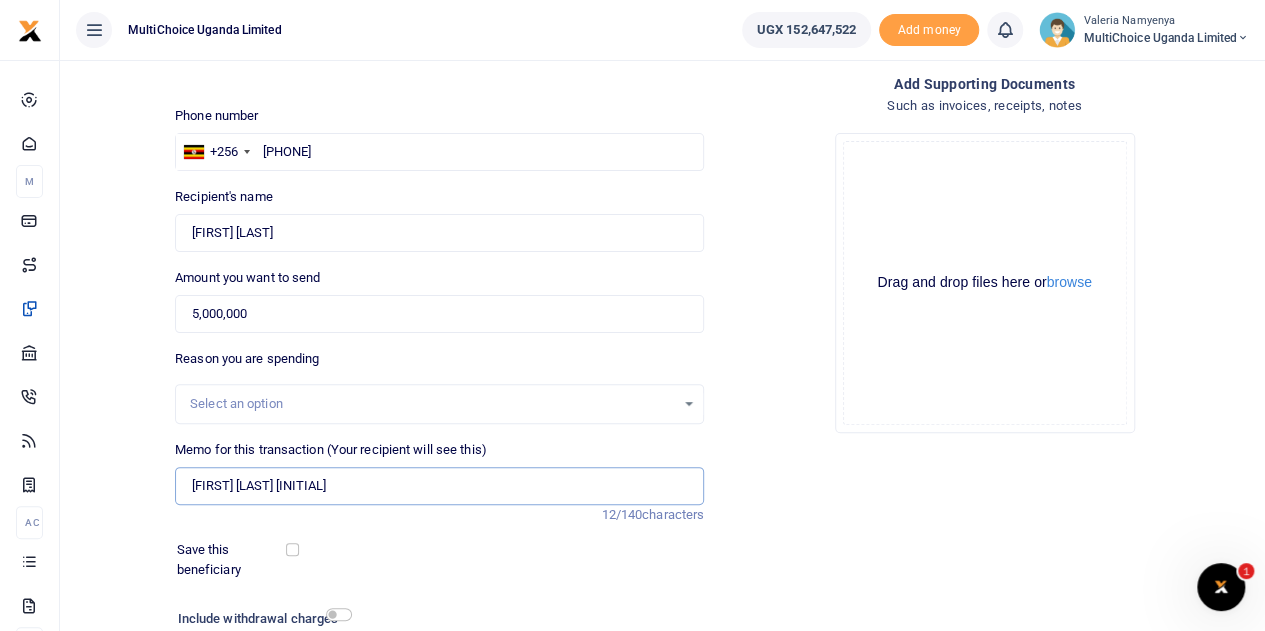 click on "Jonah Sand T" at bounding box center [439, 486] 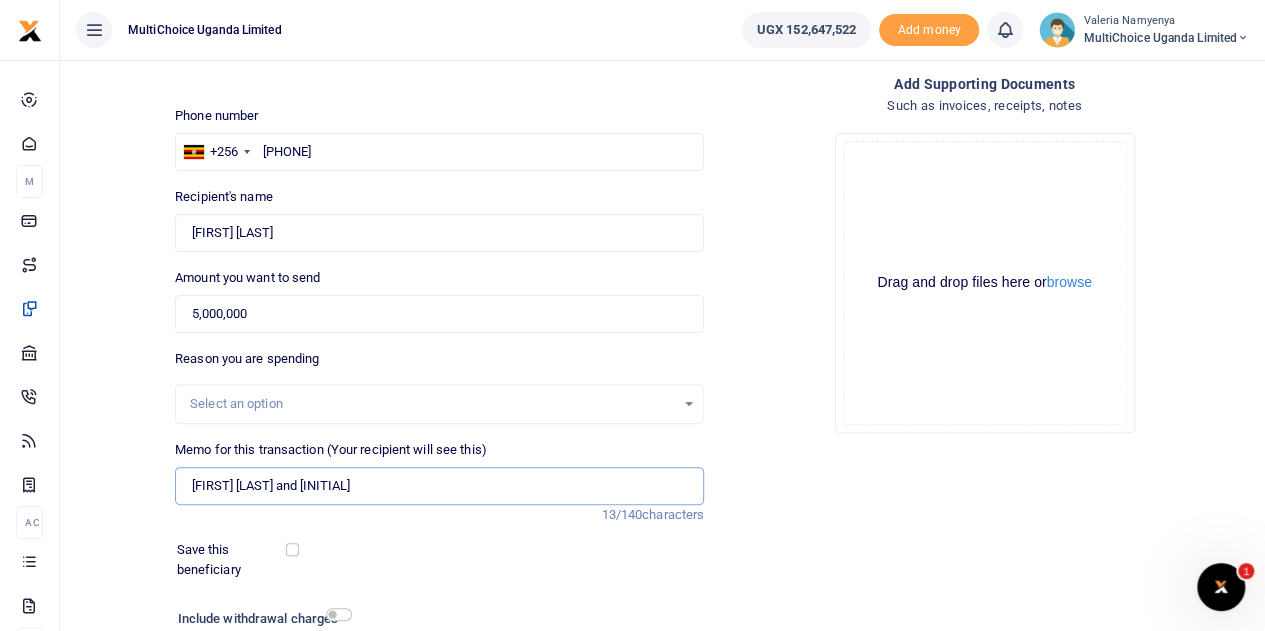 scroll, scrollTop: 252, scrollLeft: 0, axis: vertical 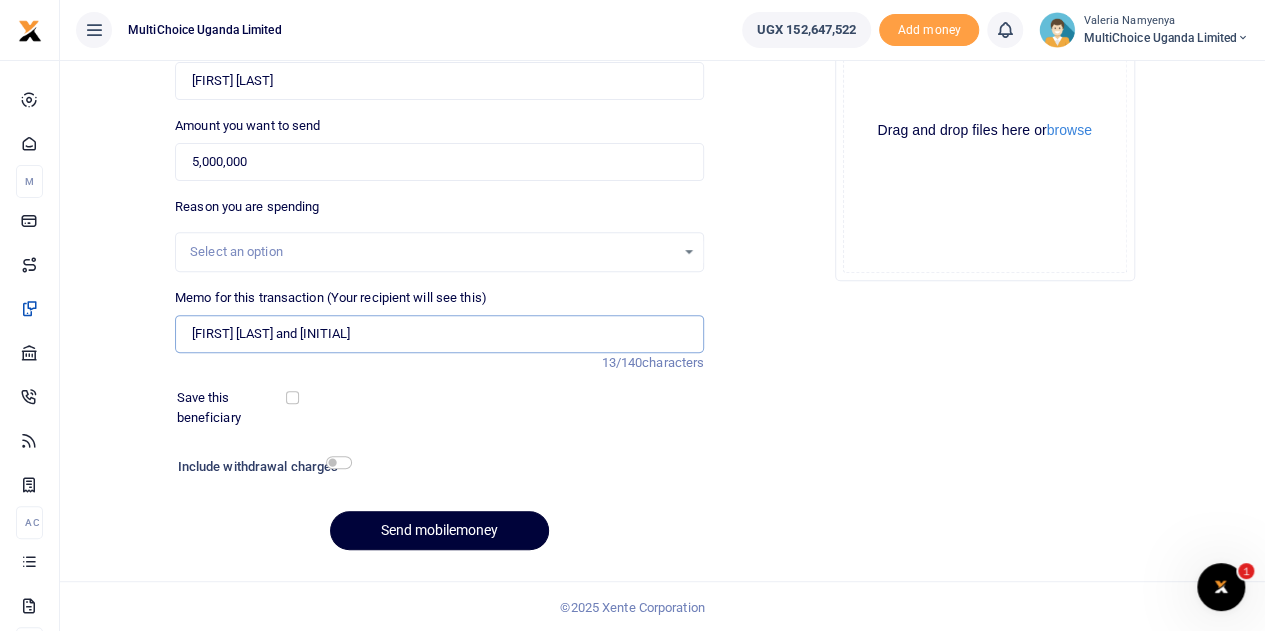 type on "Jonah S and T" 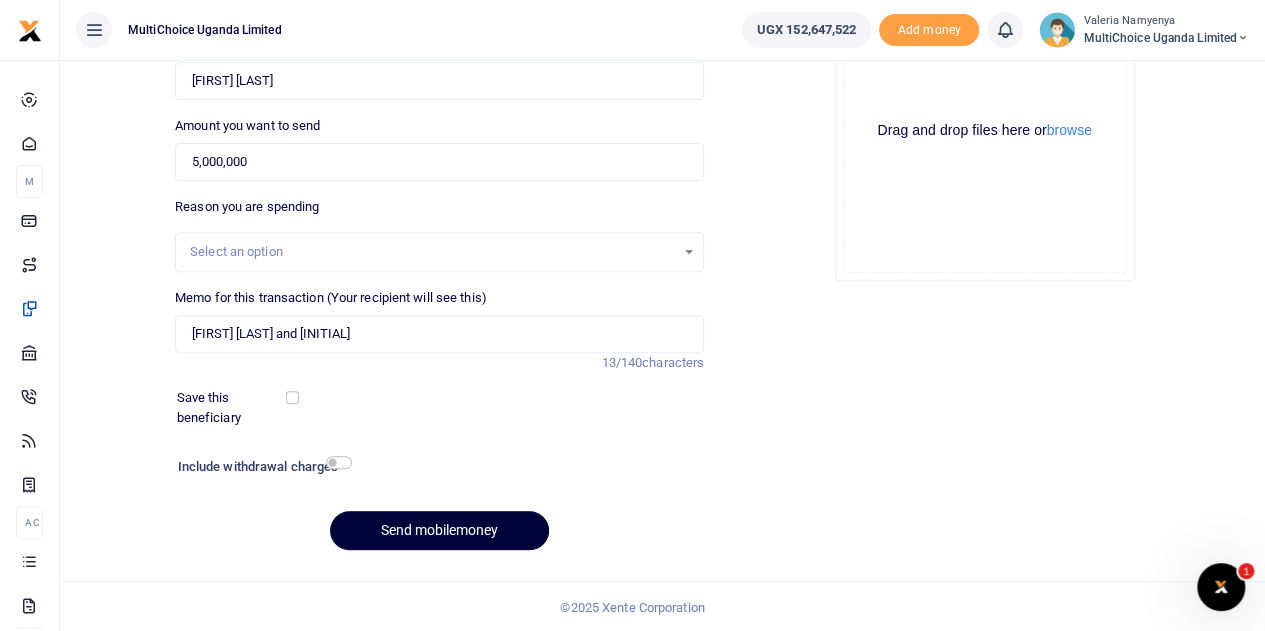 click on "Send mobilemoney" at bounding box center (439, 530) 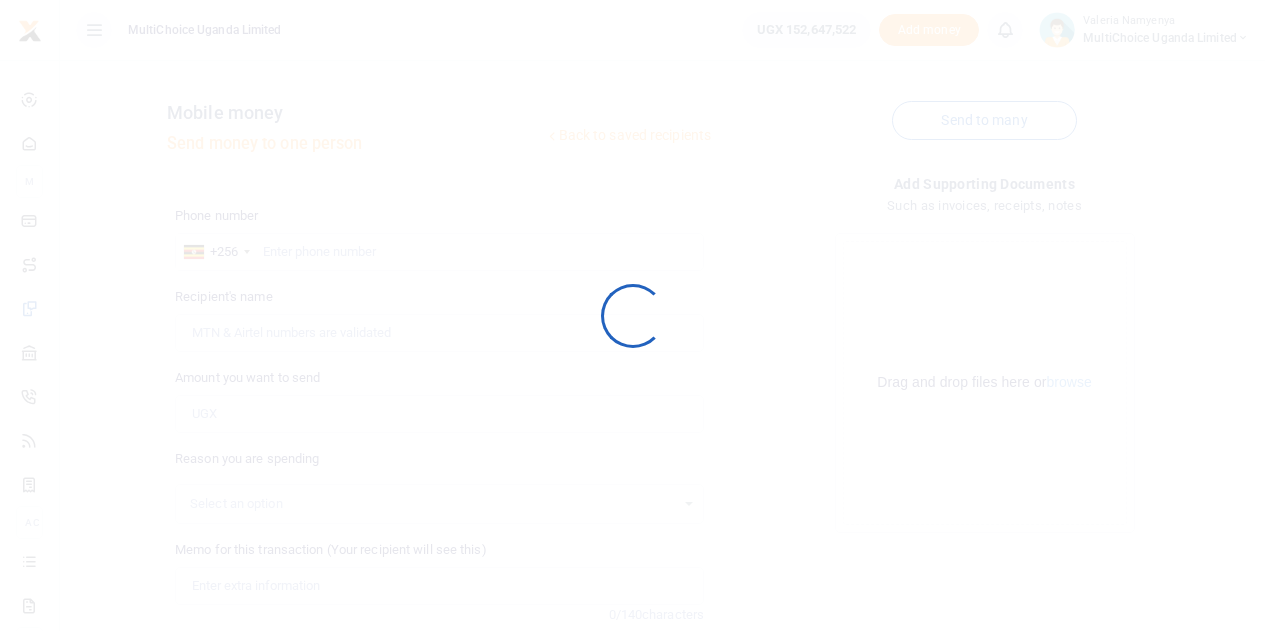 scroll, scrollTop: 252, scrollLeft: 0, axis: vertical 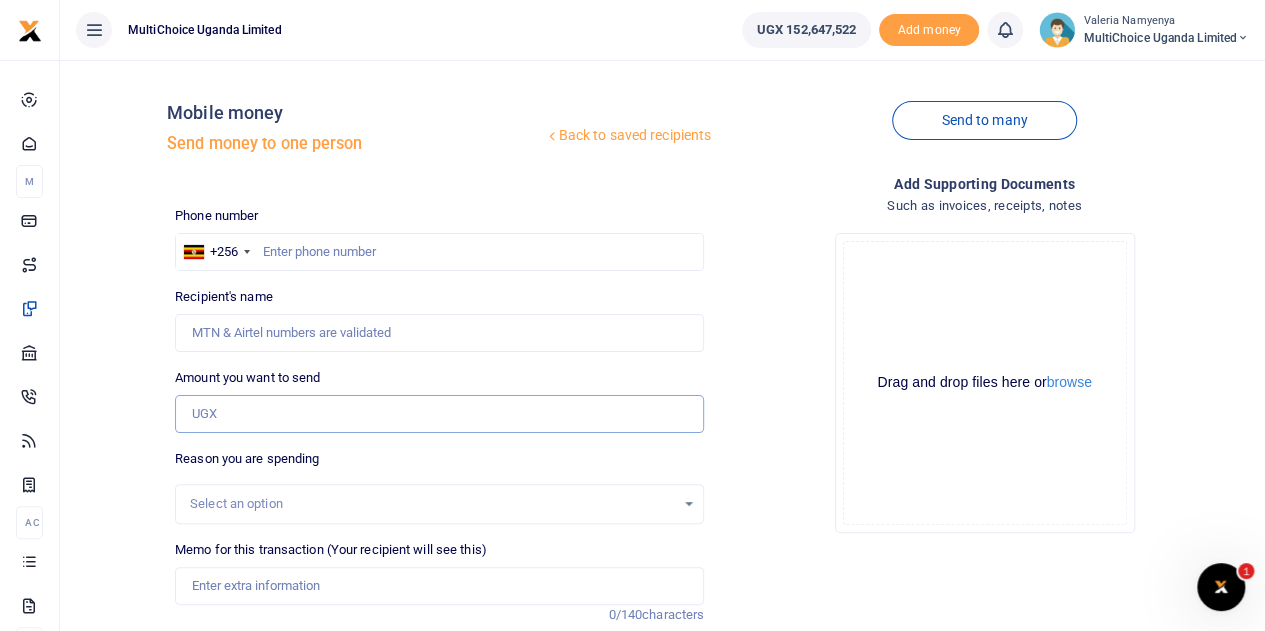 click on "Amount you want to send" at bounding box center (439, 414) 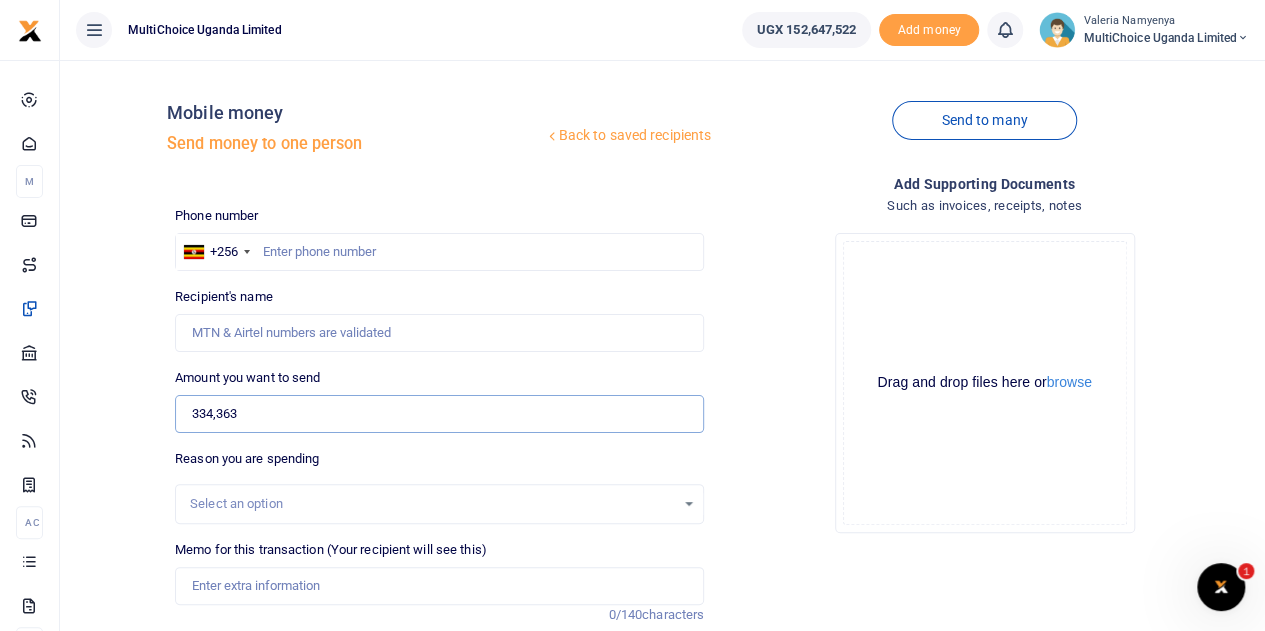 type on "334,363" 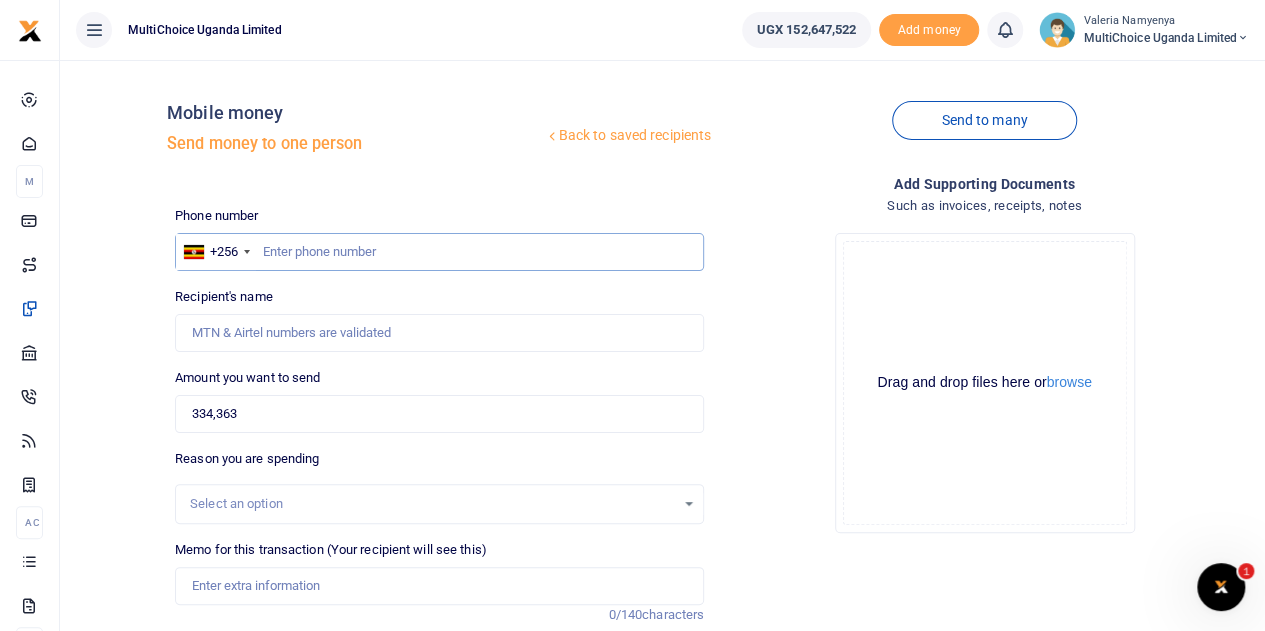 click at bounding box center [439, 252] 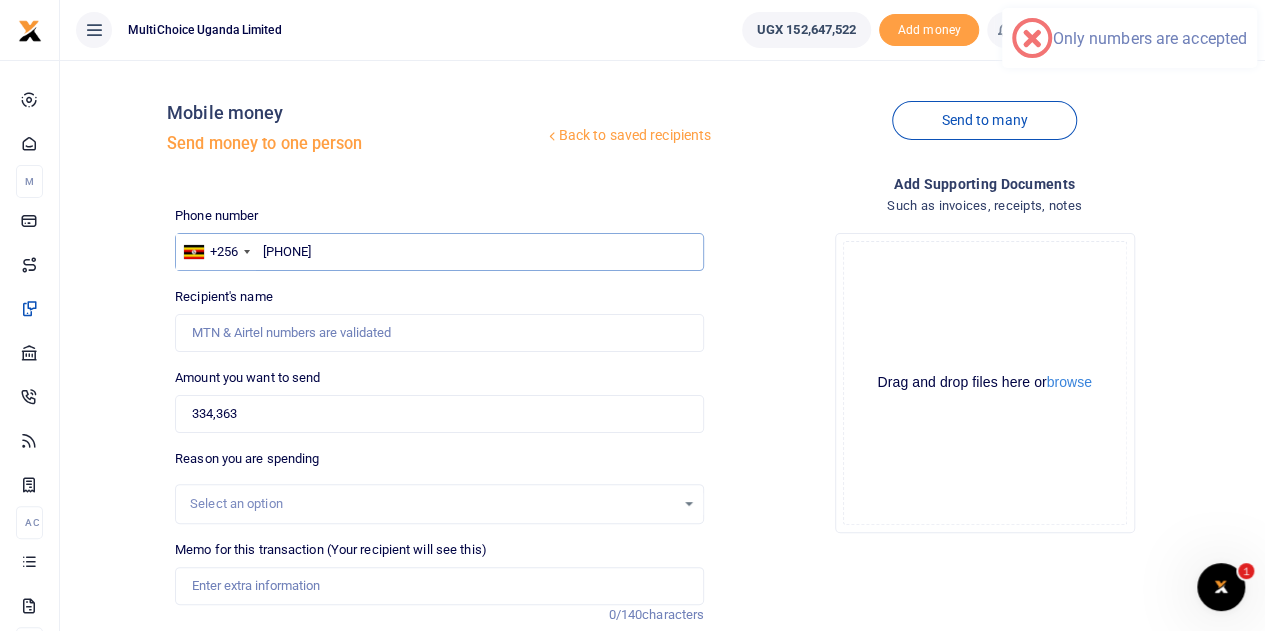 click on "0772 625643" at bounding box center [439, 252] 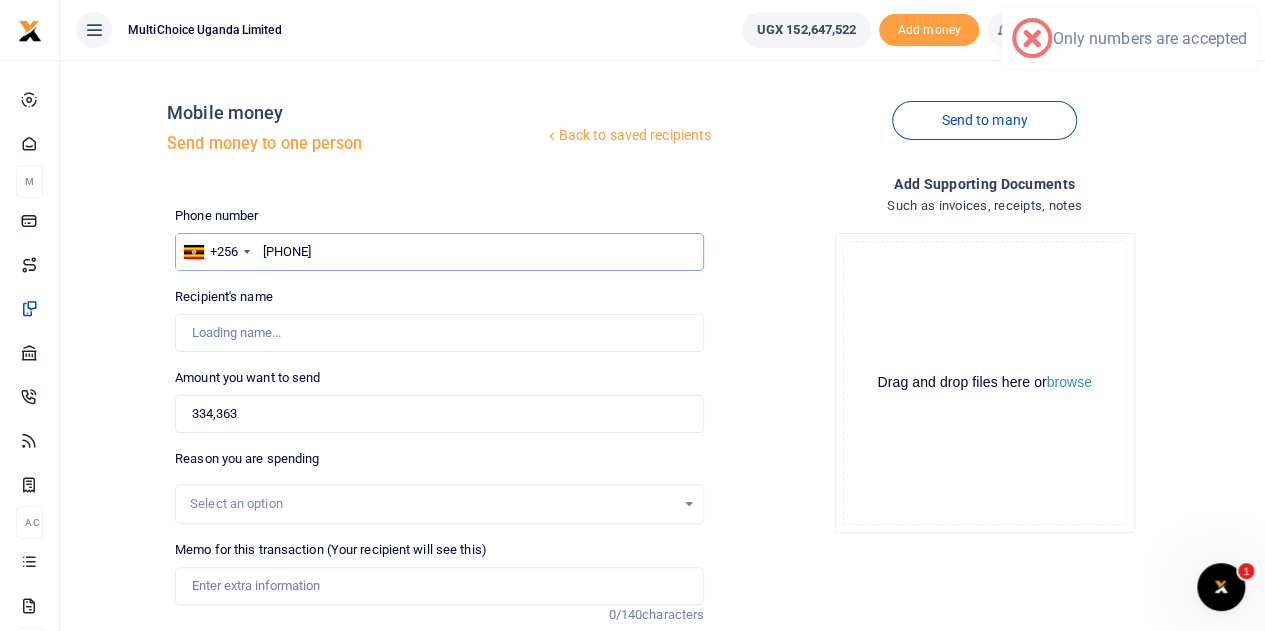 type on "Jonah Wegoye" 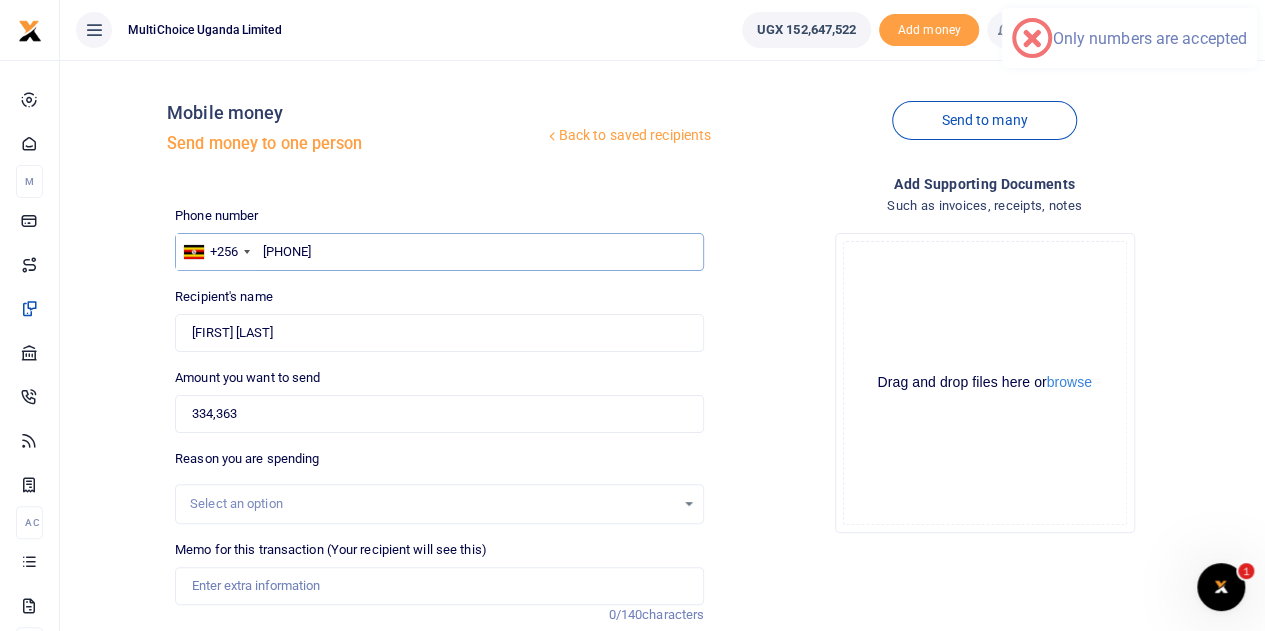type on "0772625643" 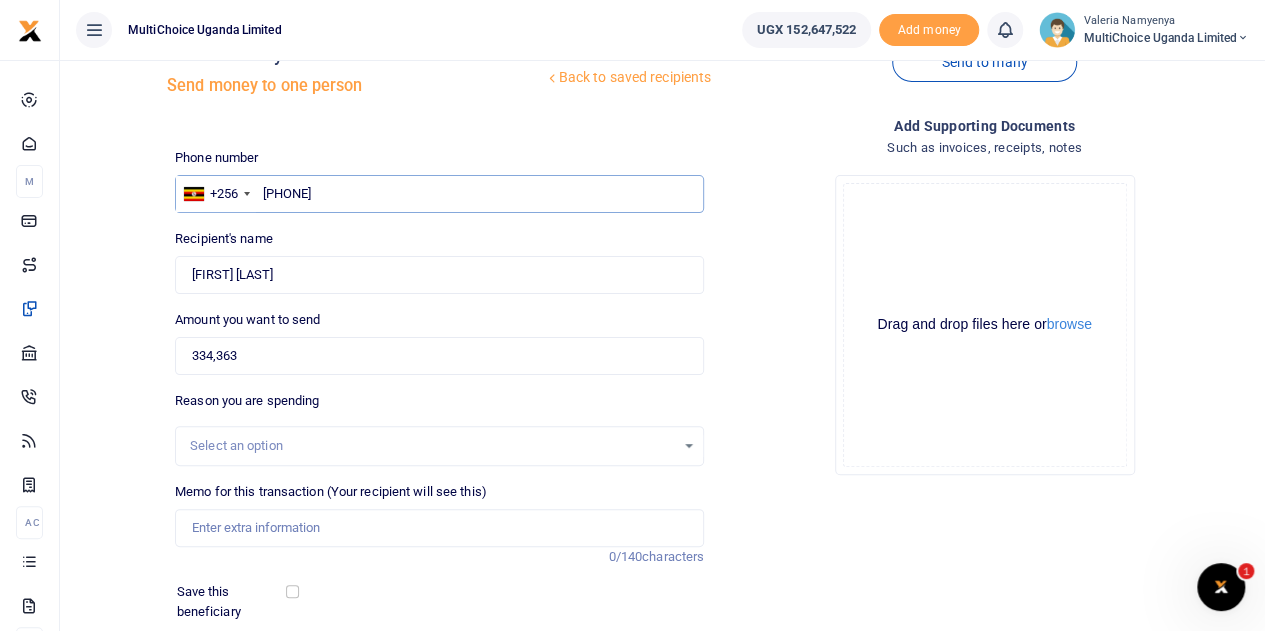 scroll, scrollTop: 100, scrollLeft: 0, axis: vertical 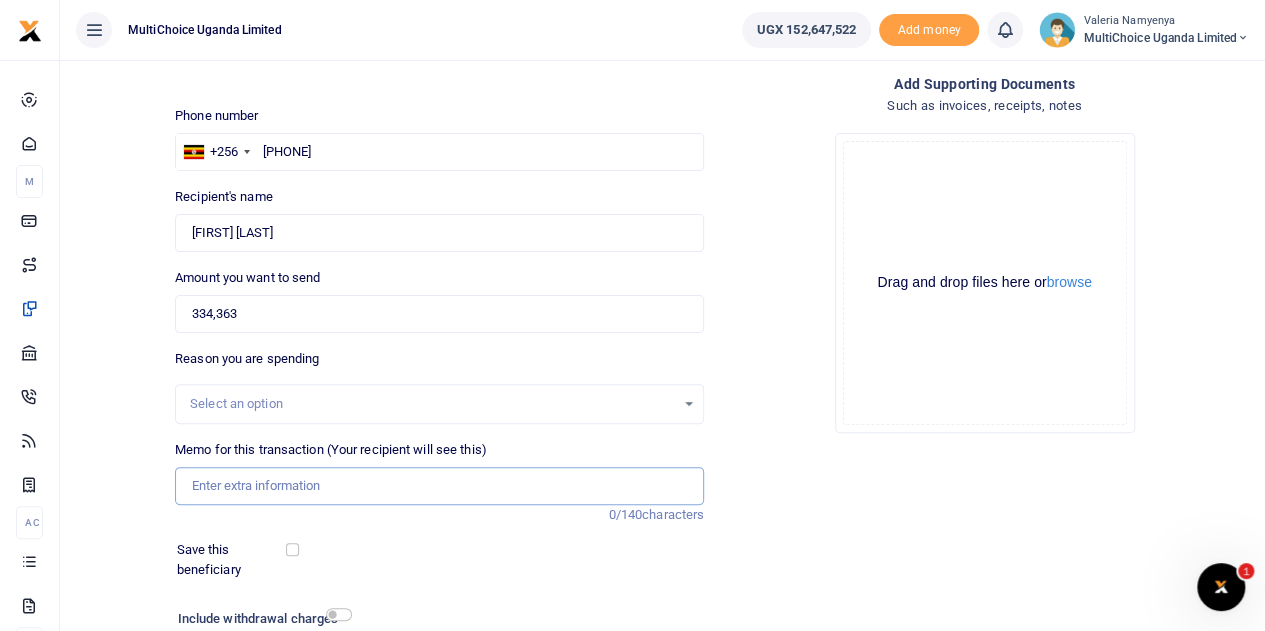 click on "Memo for this transaction (Your recipient will see this)" at bounding box center [439, 486] 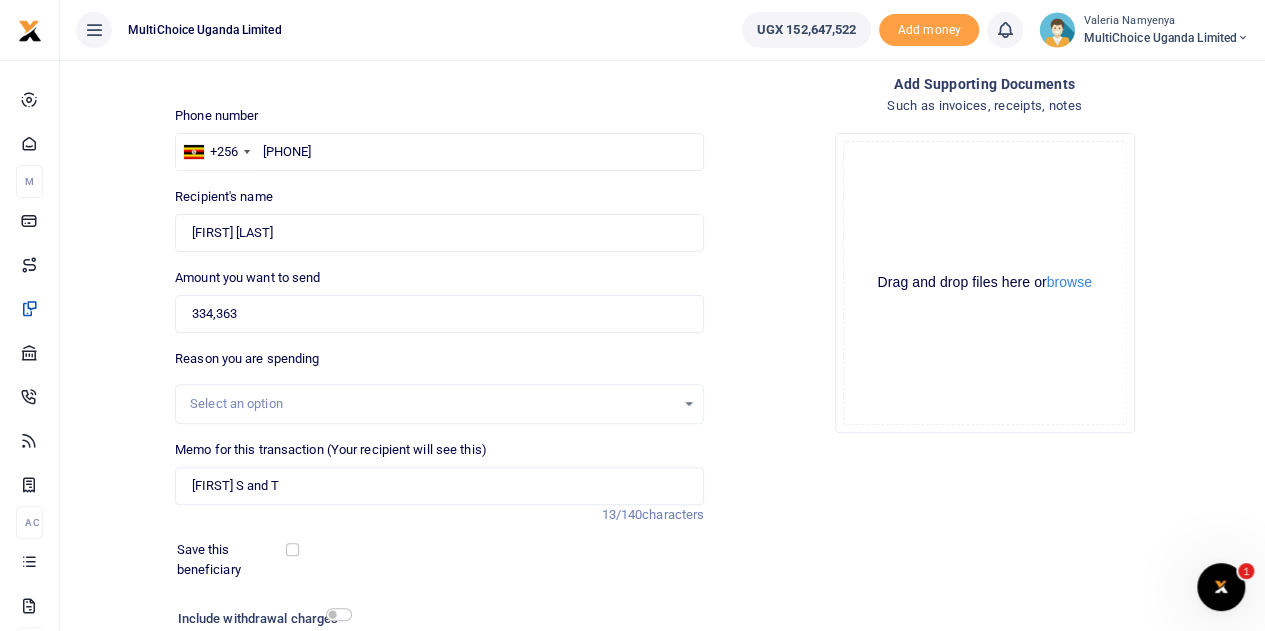 click on "Add supporting Documents
Such as invoices, receipts, notes
Drop your files here Drag and drop files here or  browse Powered by  Uppy" at bounding box center [984, 395] 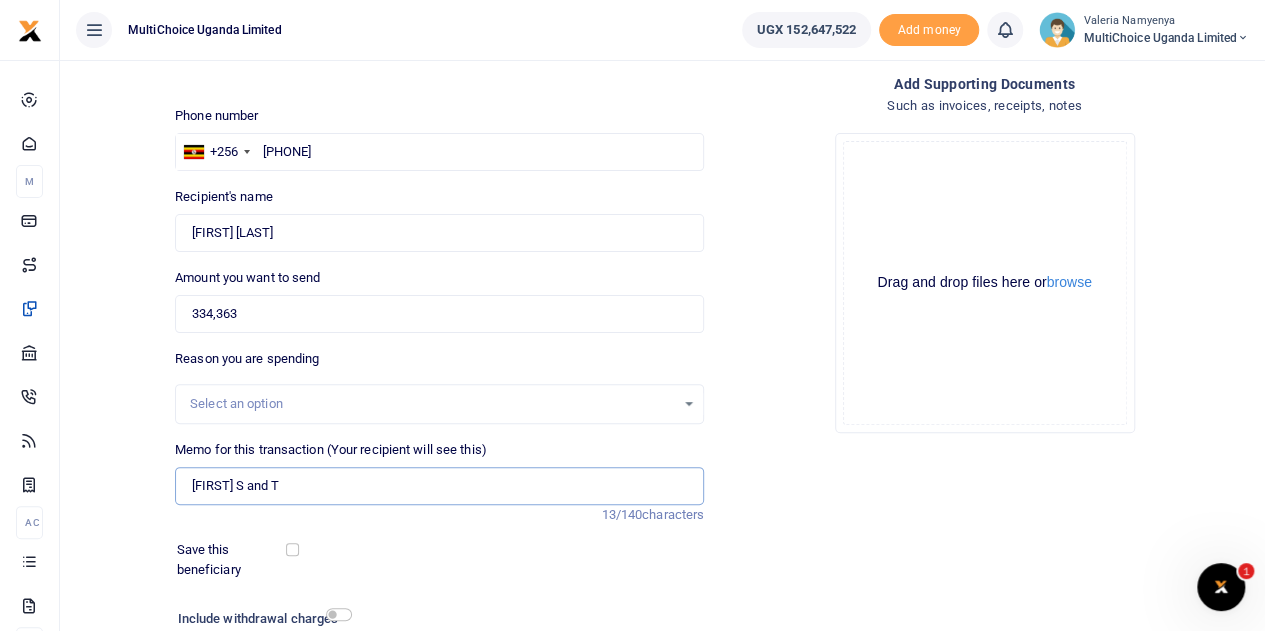 click on "Jonah S and T" at bounding box center [439, 486] 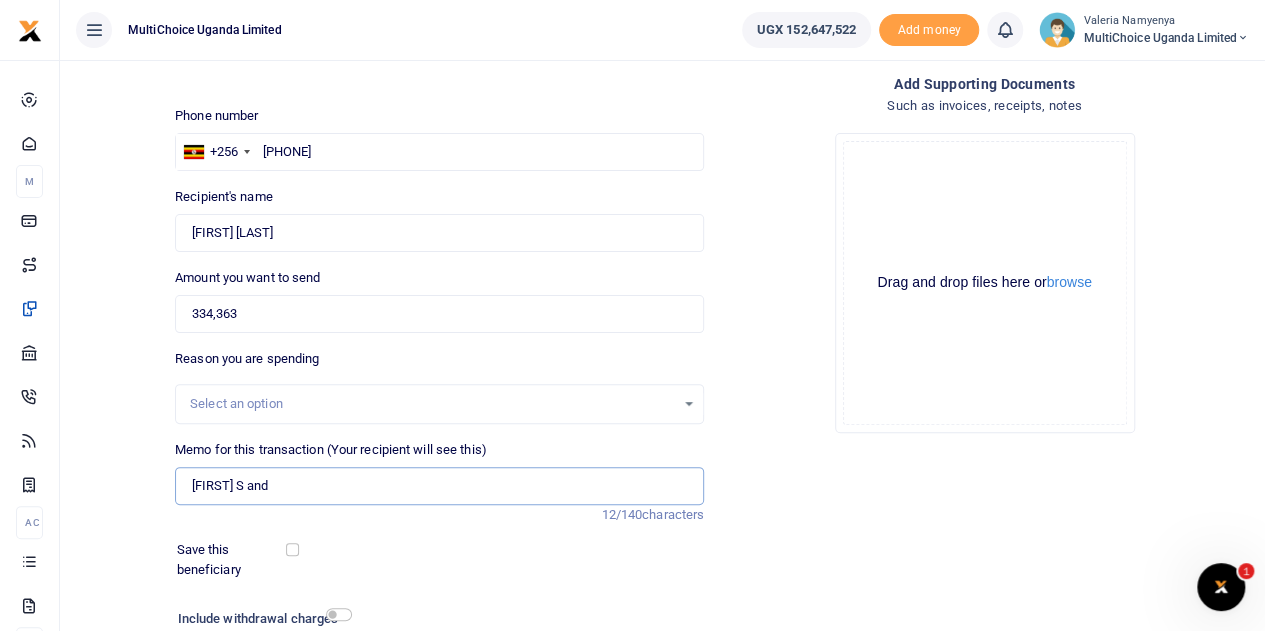 type on "Jonah S and T" 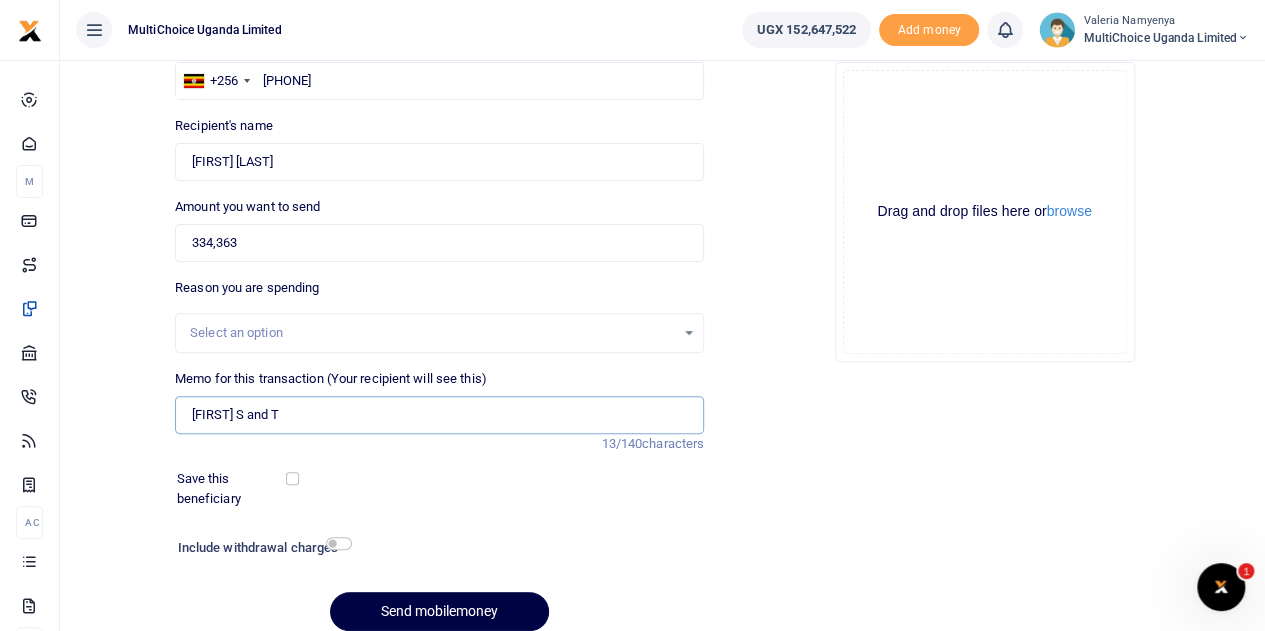 scroll, scrollTop: 252, scrollLeft: 0, axis: vertical 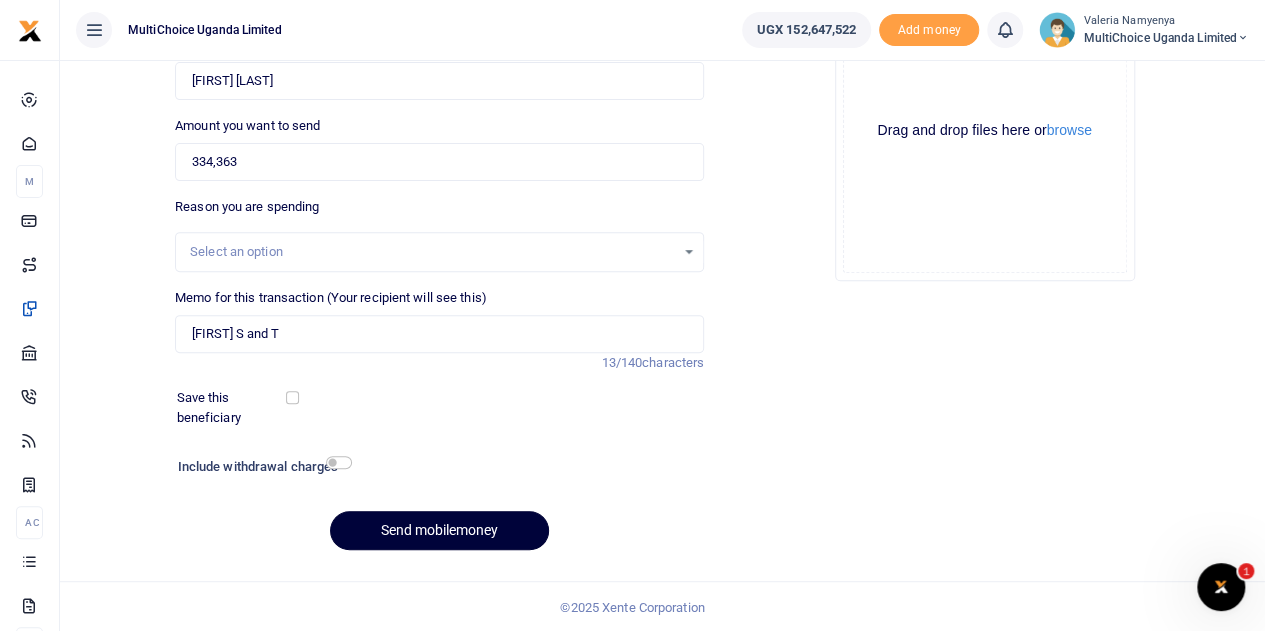 click on "Send mobilemoney" at bounding box center [439, 530] 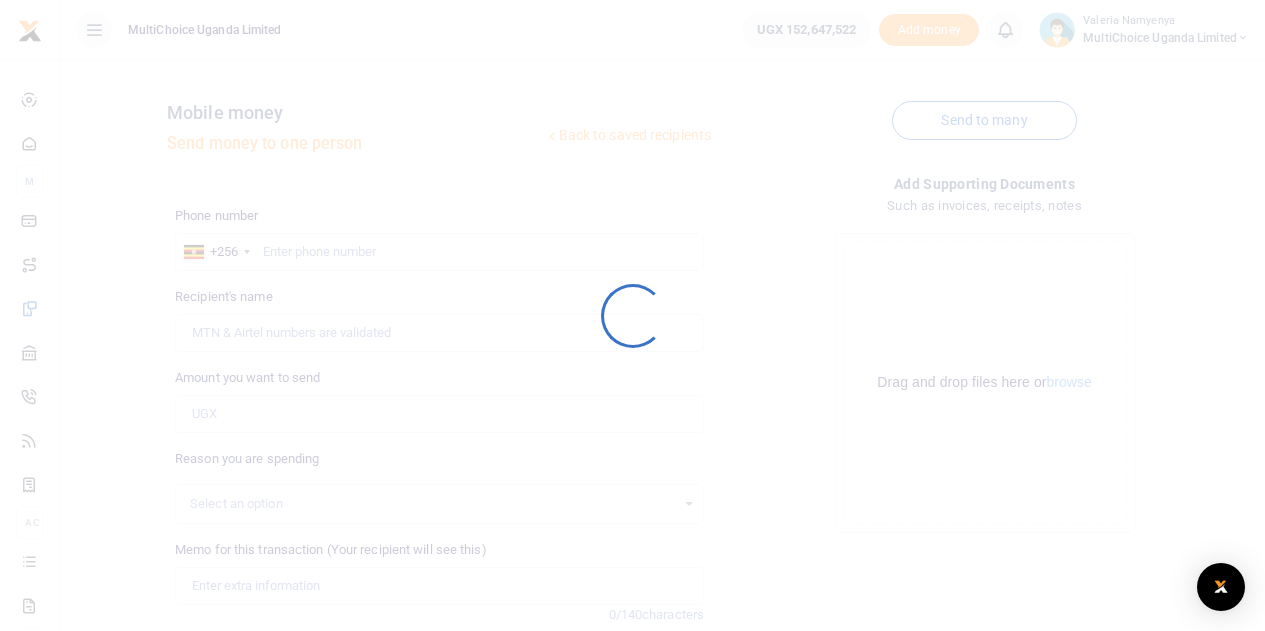 scroll, scrollTop: 252, scrollLeft: 0, axis: vertical 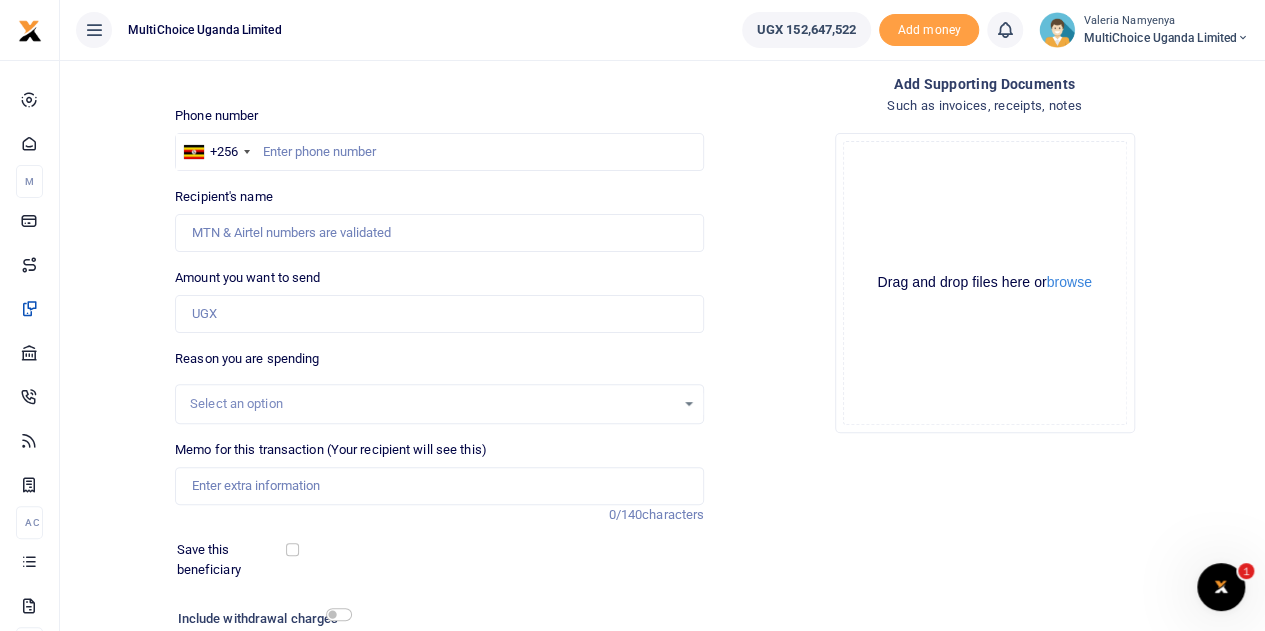 click on "Add supporting Documents
Such as invoices, receipts, notes
Drop your files here Drag and drop files here or  browse Powered by  Uppy" at bounding box center [984, 395] 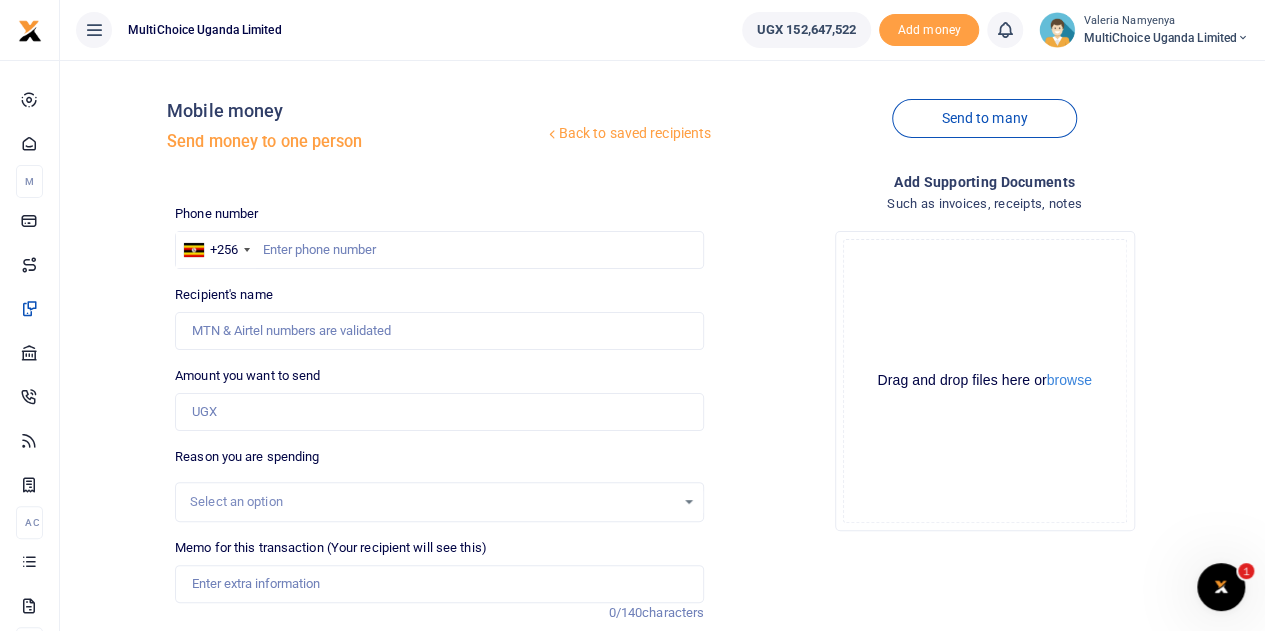 scroll, scrollTop: 0, scrollLeft: 0, axis: both 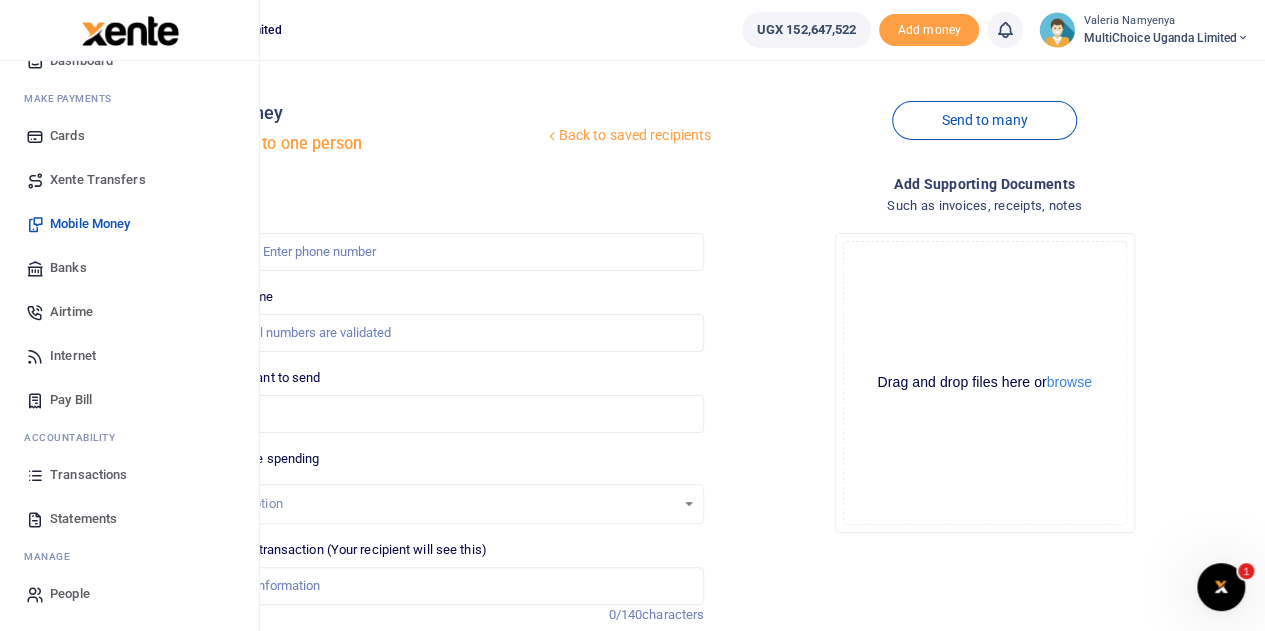 click on "Transactions" at bounding box center (88, 475) 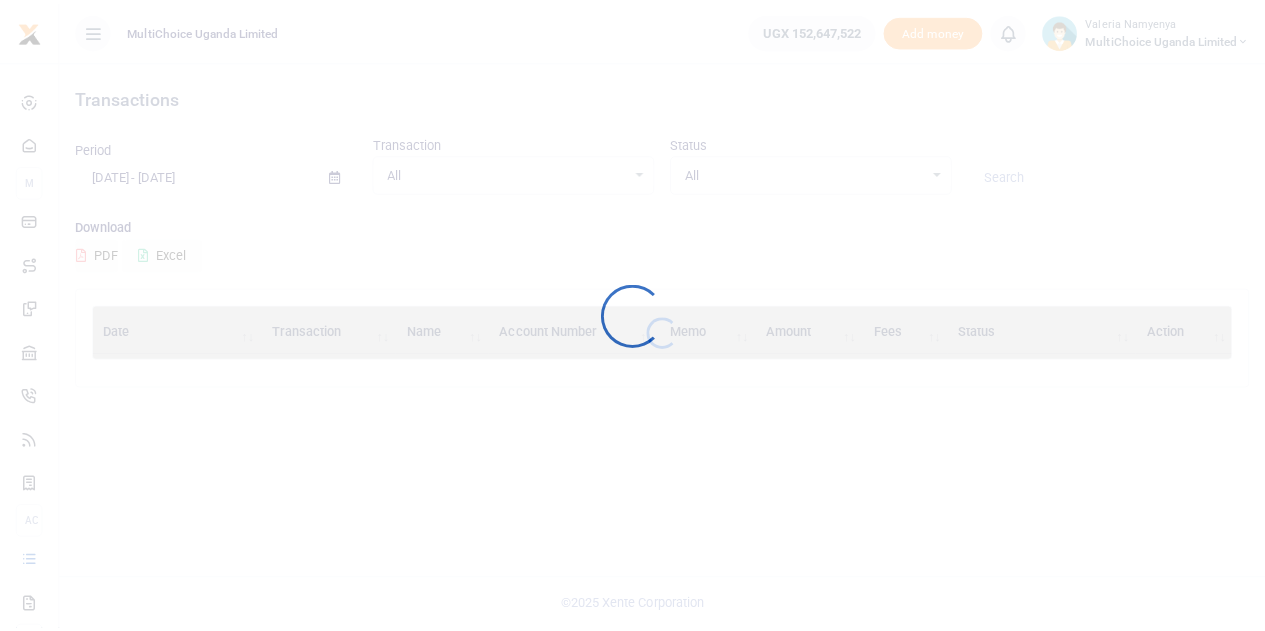 scroll, scrollTop: 0, scrollLeft: 0, axis: both 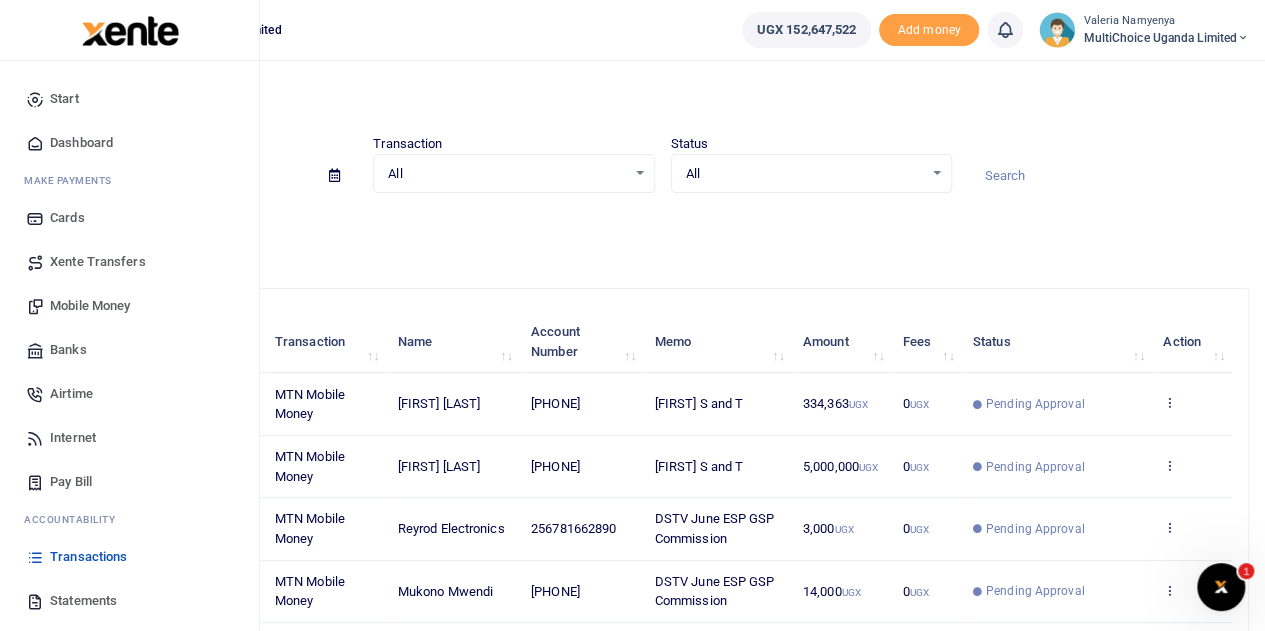 click on "Dashboard" at bounding box center [81, 143] 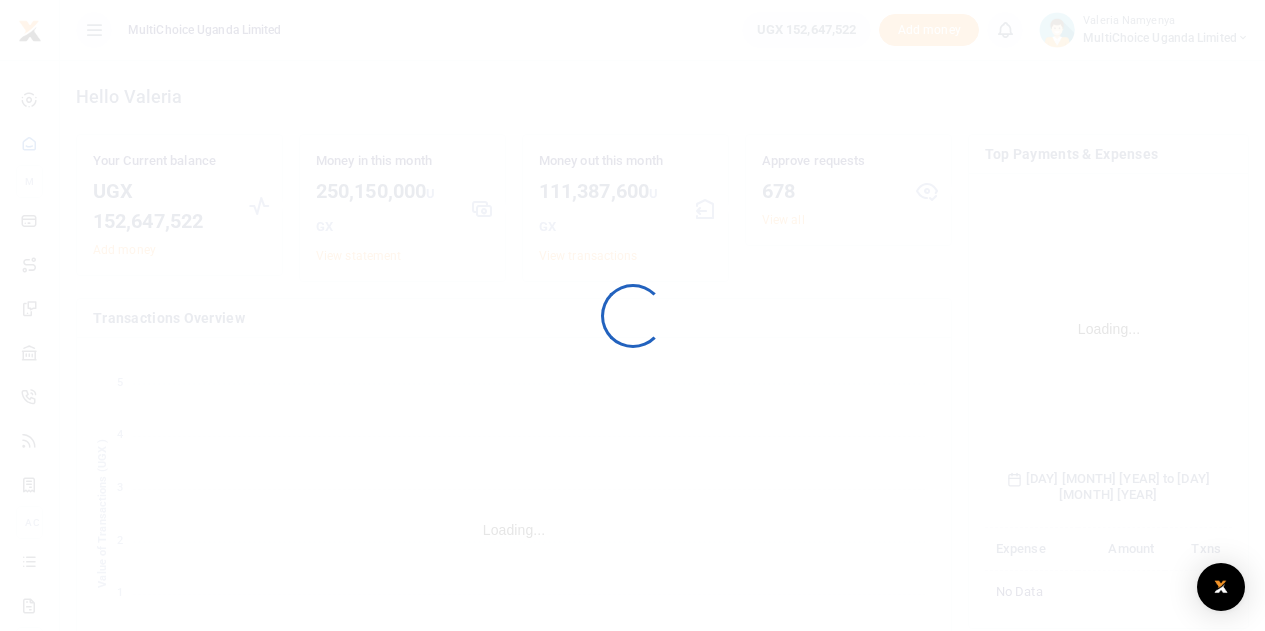 scroll, scrollTop: 0, scrollLeft: 0, axis: both 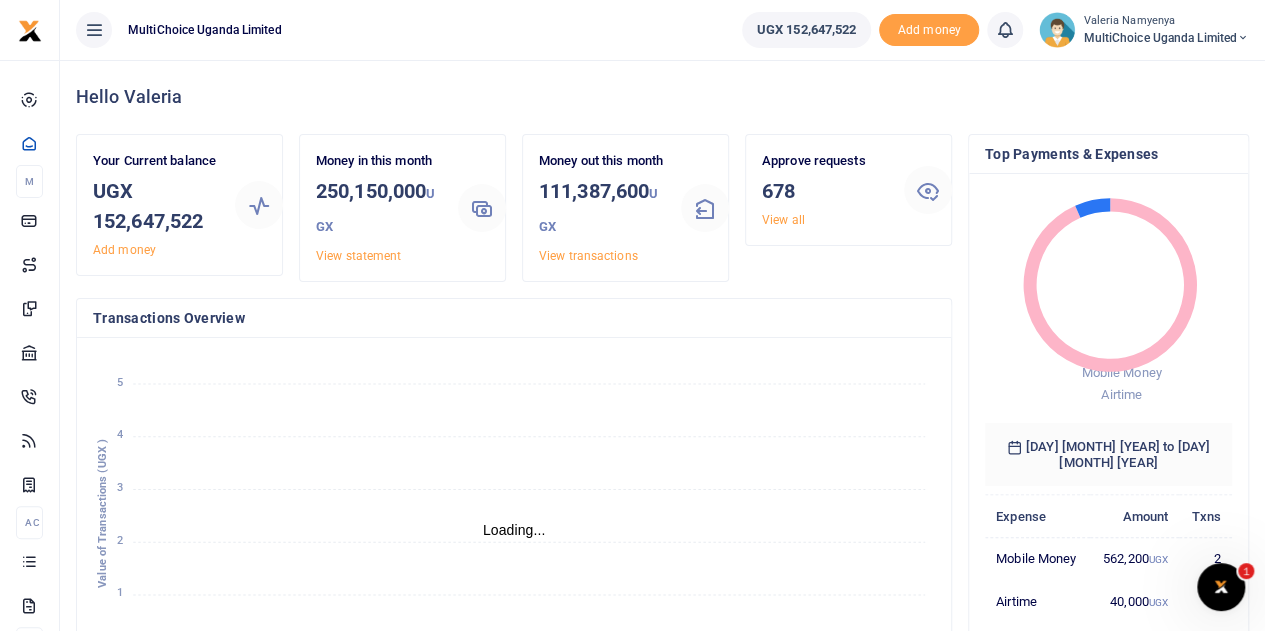 click on "UGX 152,647,522
Add money
Notifications  0
You have no new notification
Switch accounts" at bounding box center [995, 30] 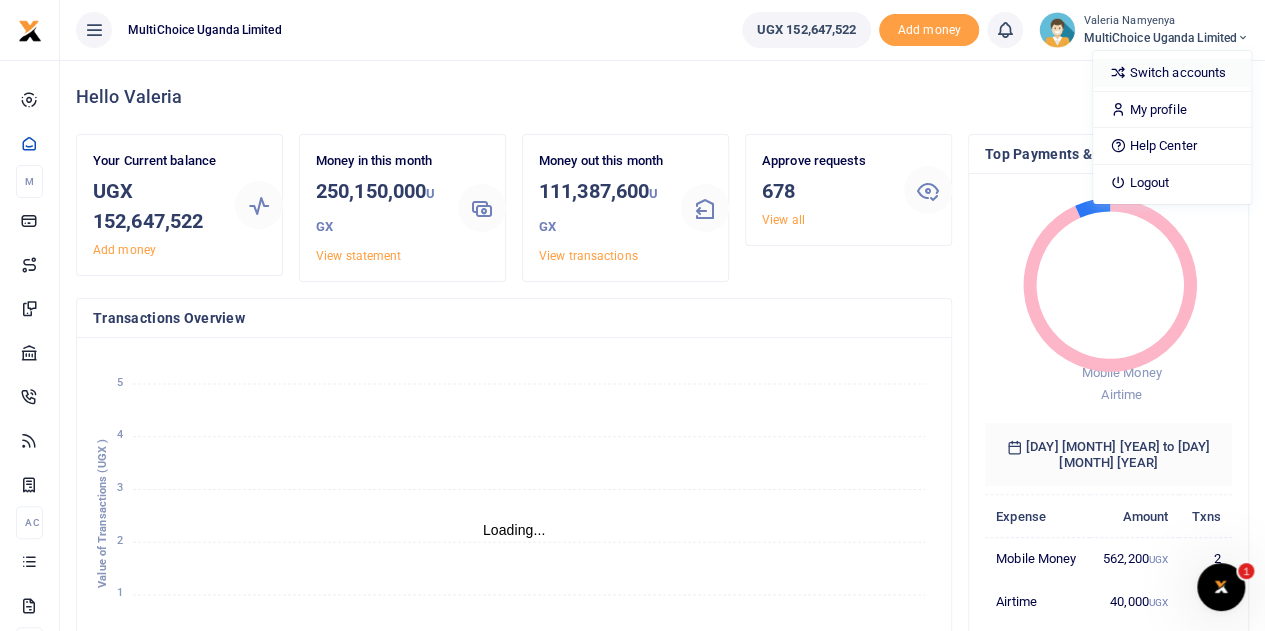 click on "Switch accounts" at bounding box center (1172, 73) 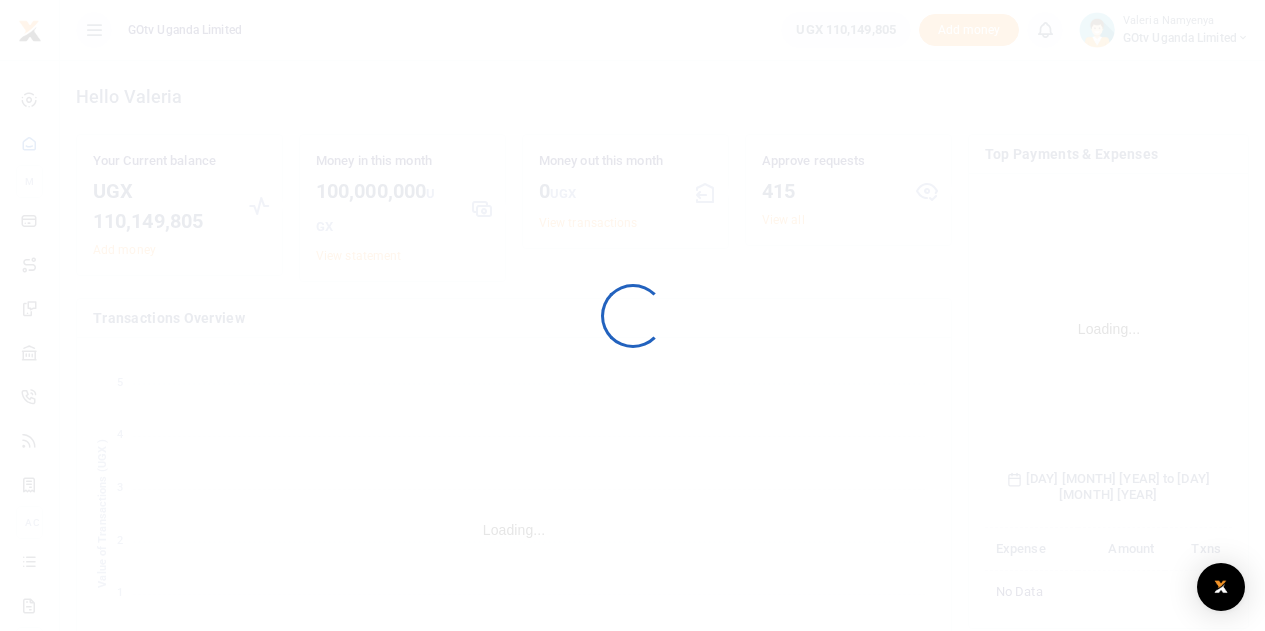 scroll, scrollTop: 0, scrollLeft: 0, axis: both 